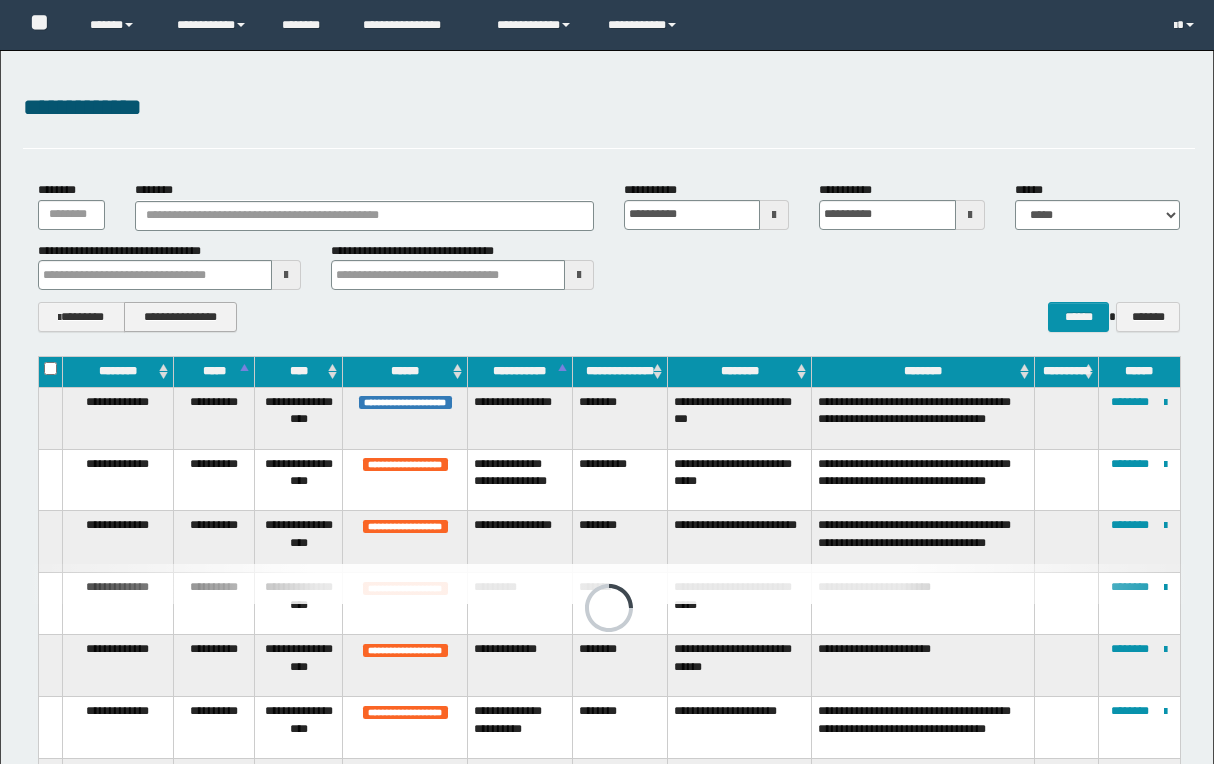scroll, scrollTop: 0, scrollLeft: 0, axis: both 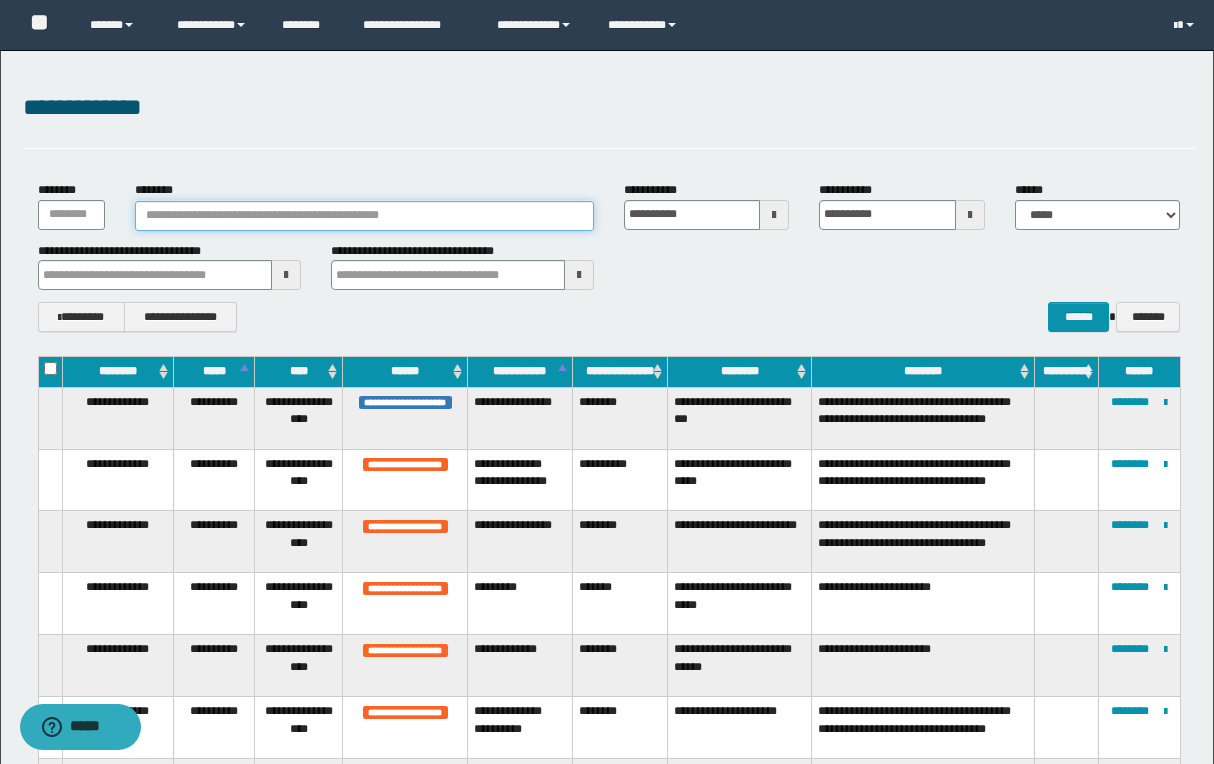 click on "********" at bounding box center [364, 216] 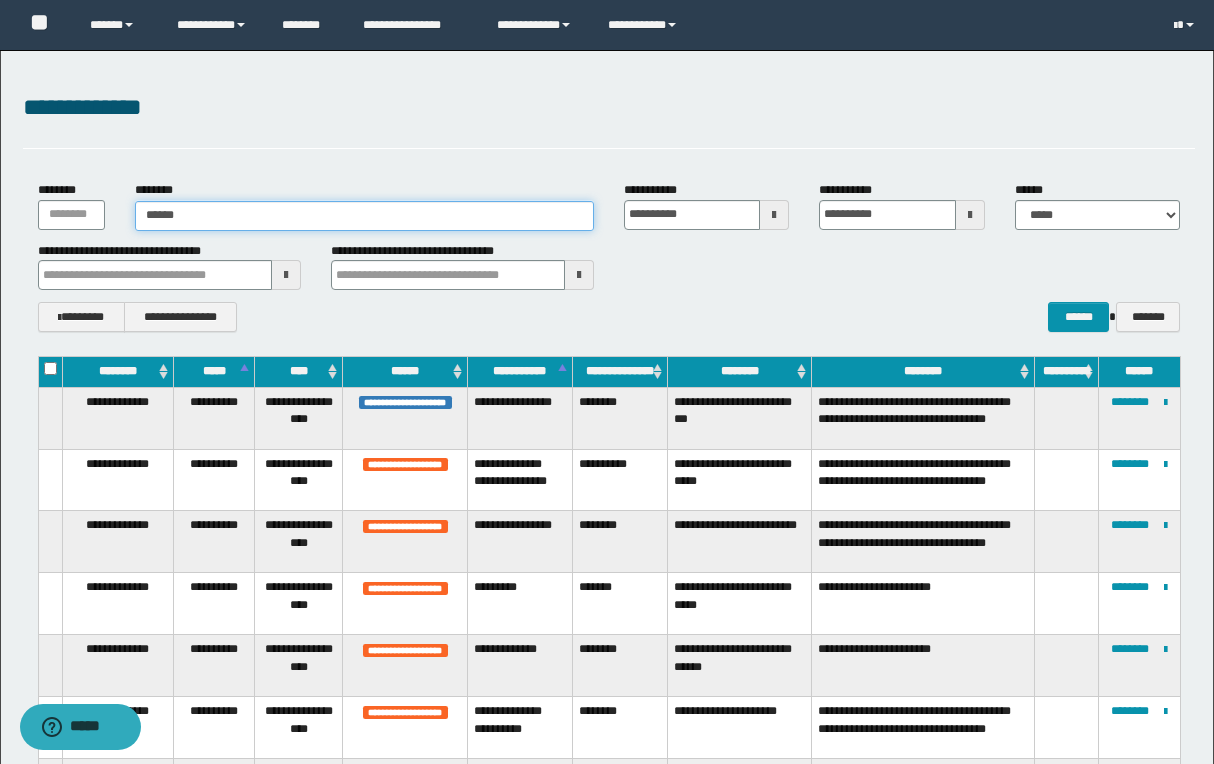 type on "******" 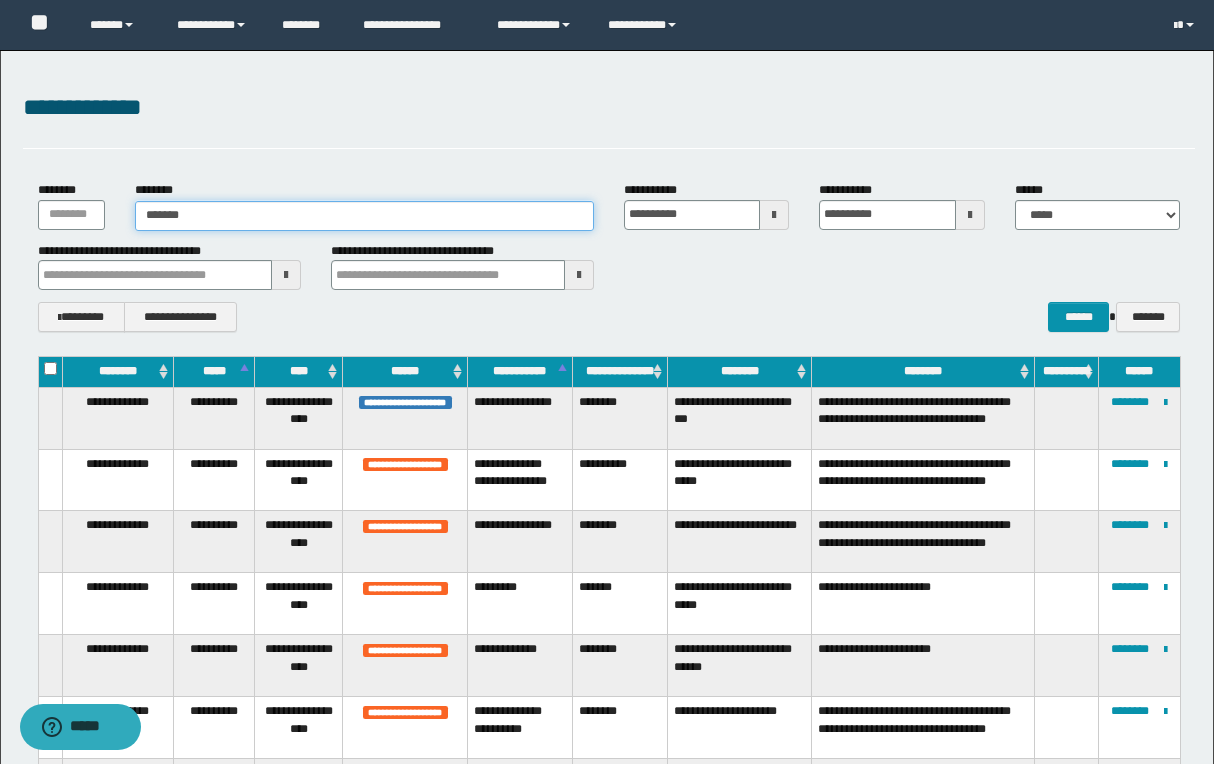 type on "******" 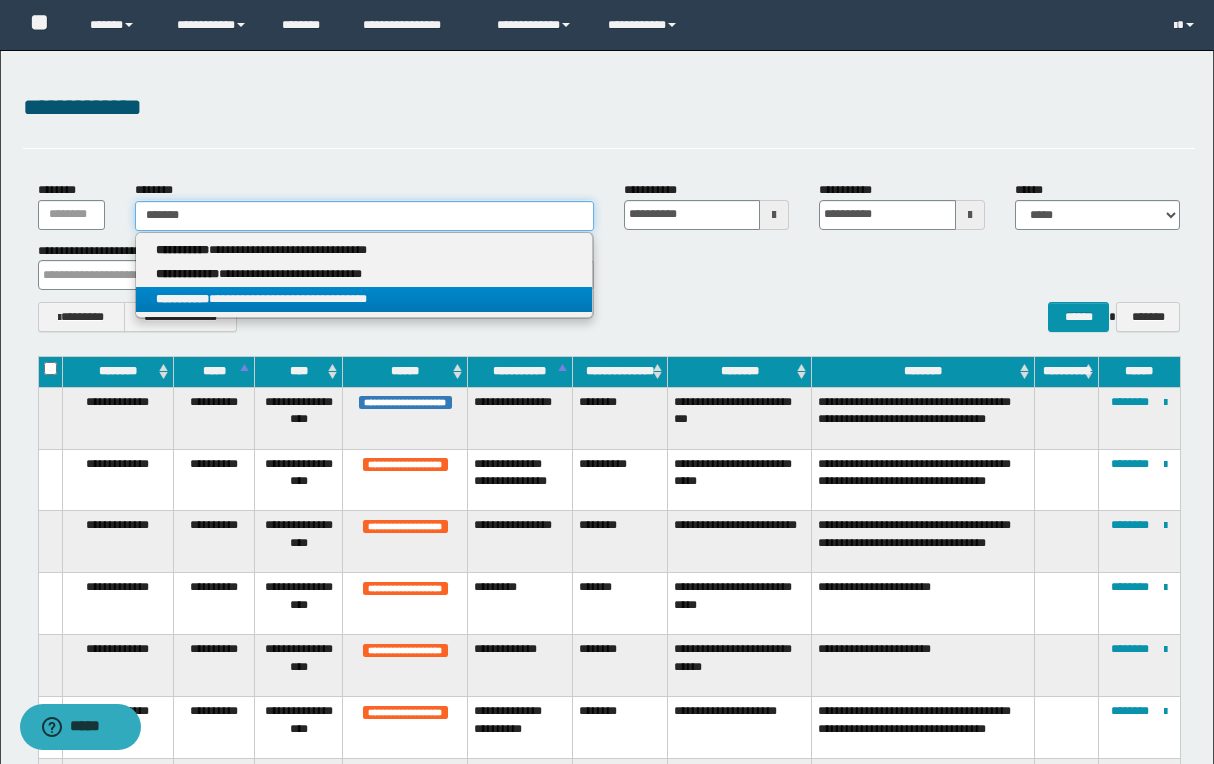 type on "******" 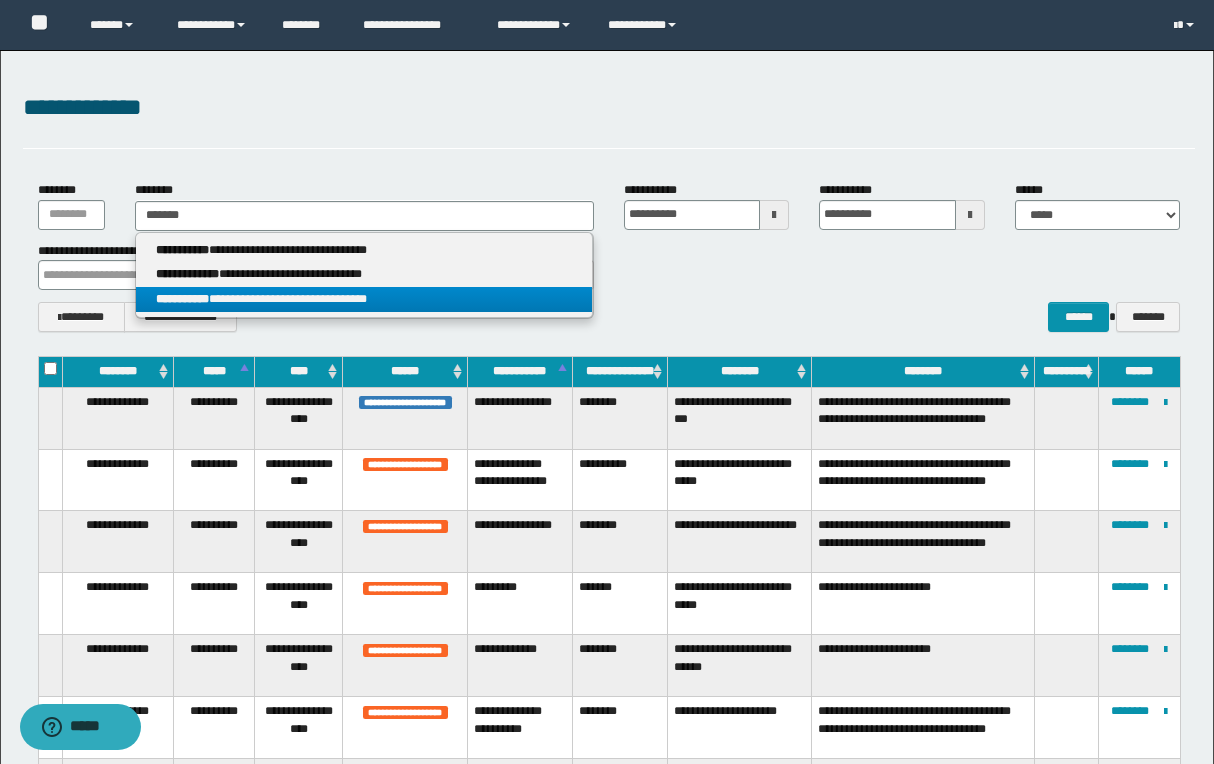 click on "**********" at bounding box center [364, 299] 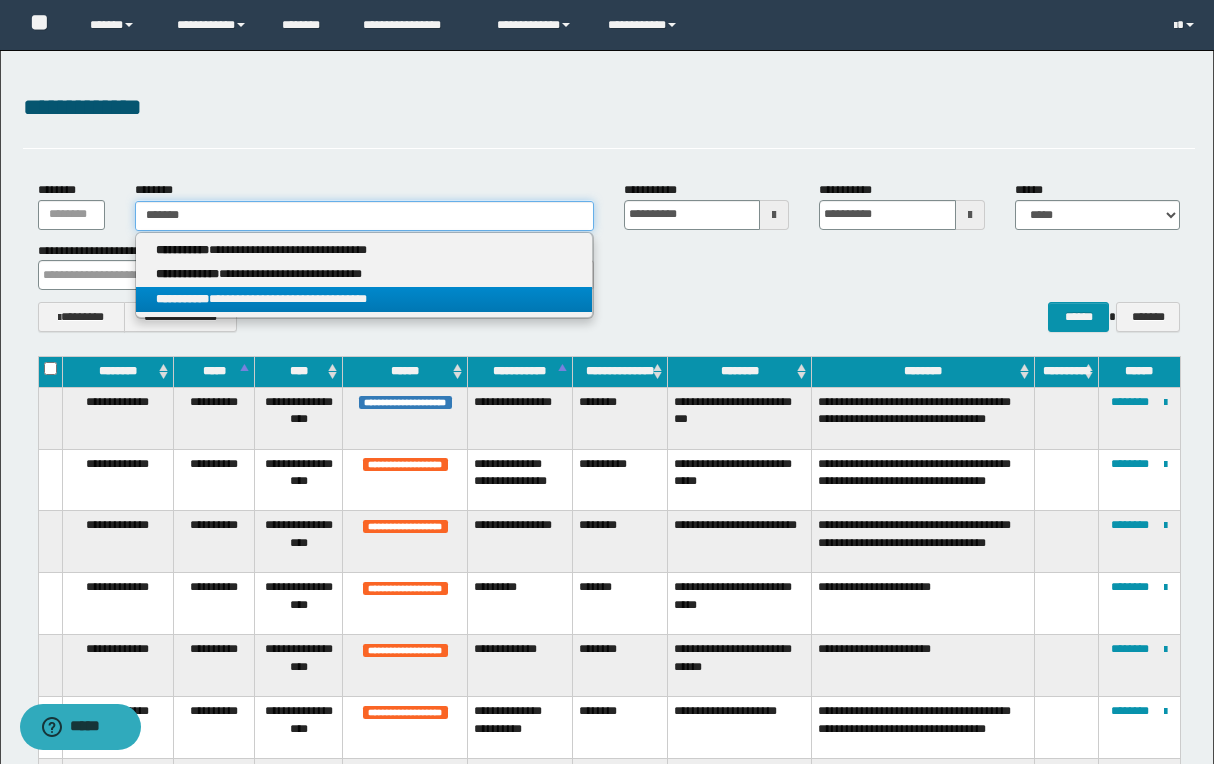 type 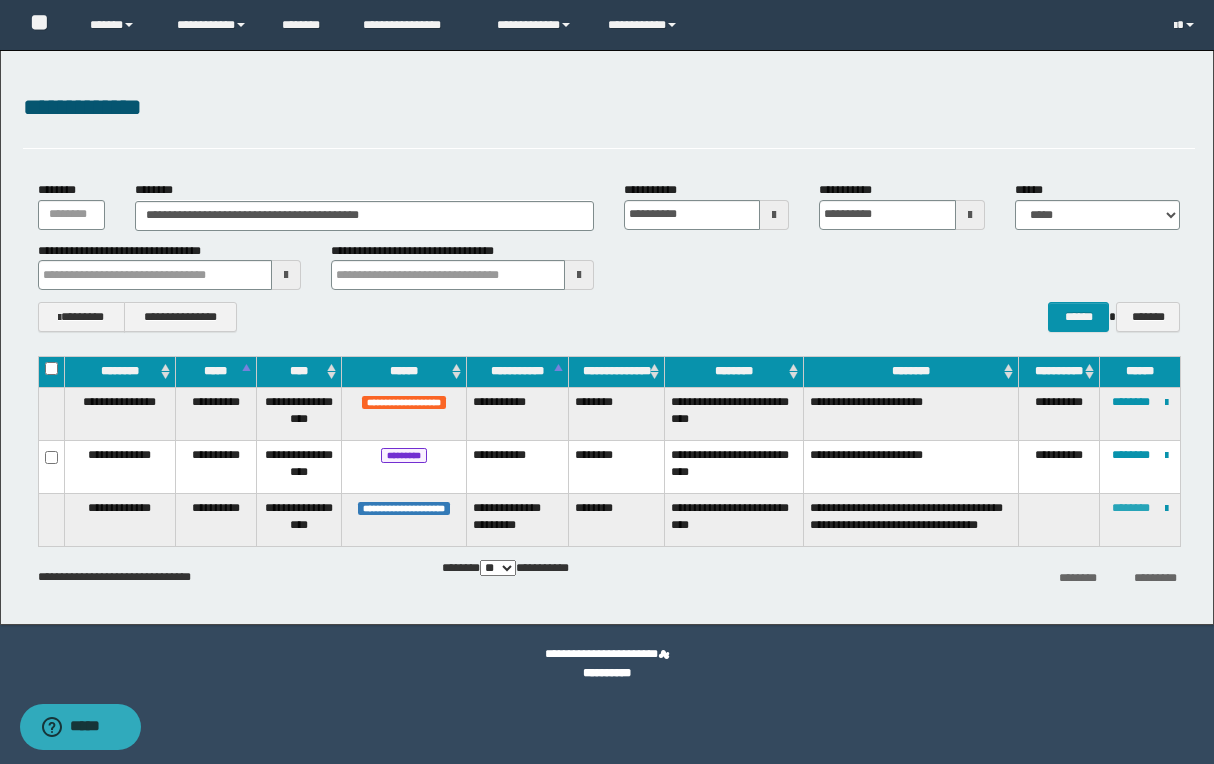 click on "********" at bounding box center [1131, 508] 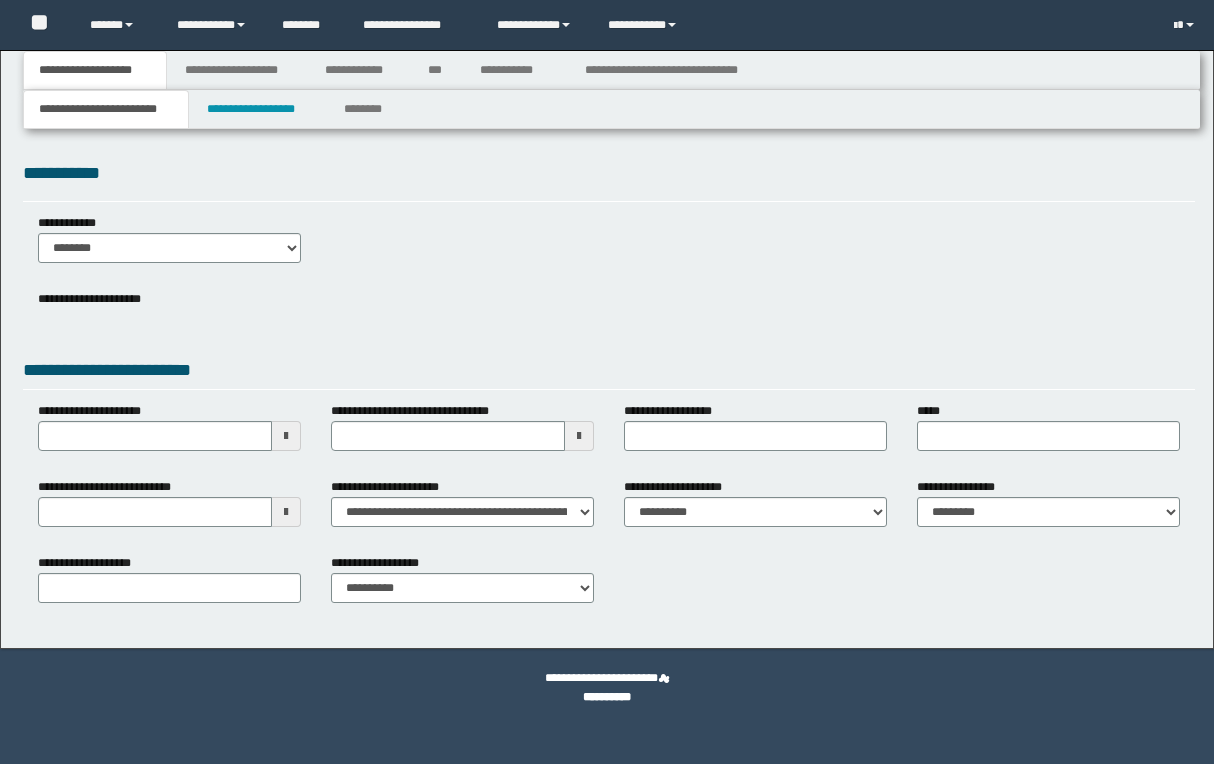 scroll, scrollTop: 0, scrollLeft: 0, axis: both 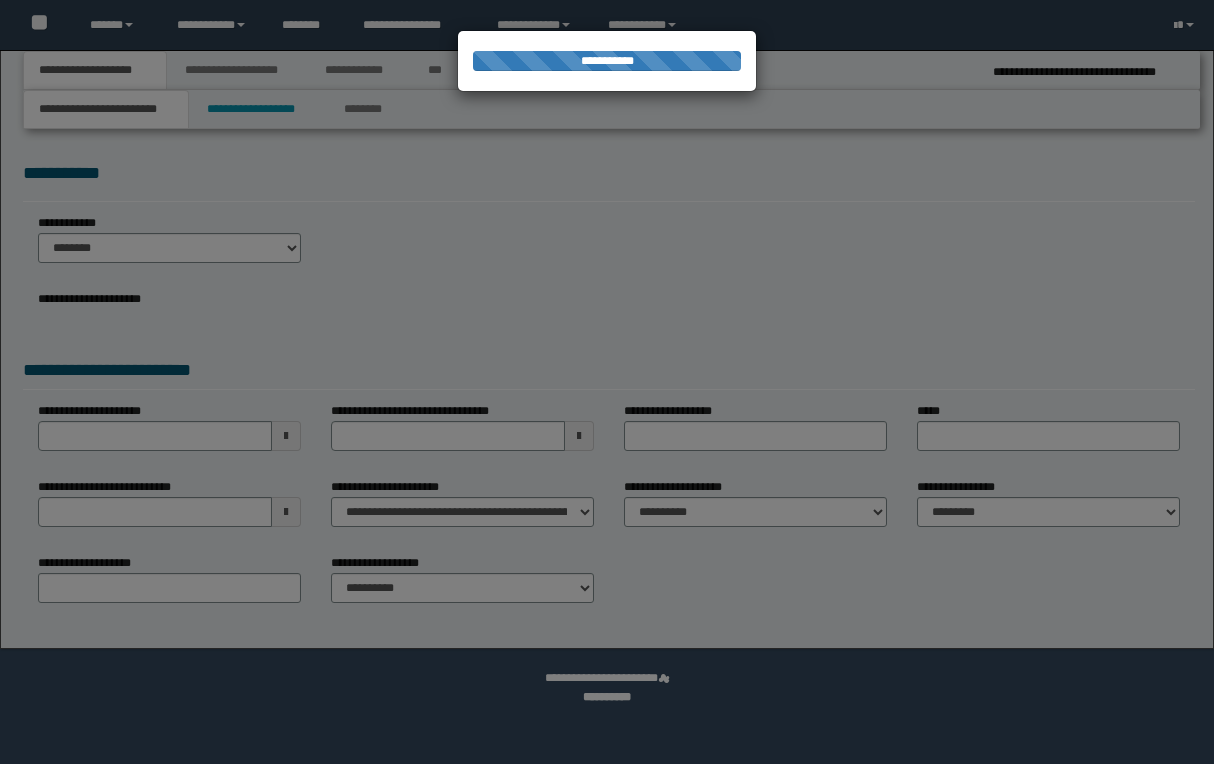 select on "*" 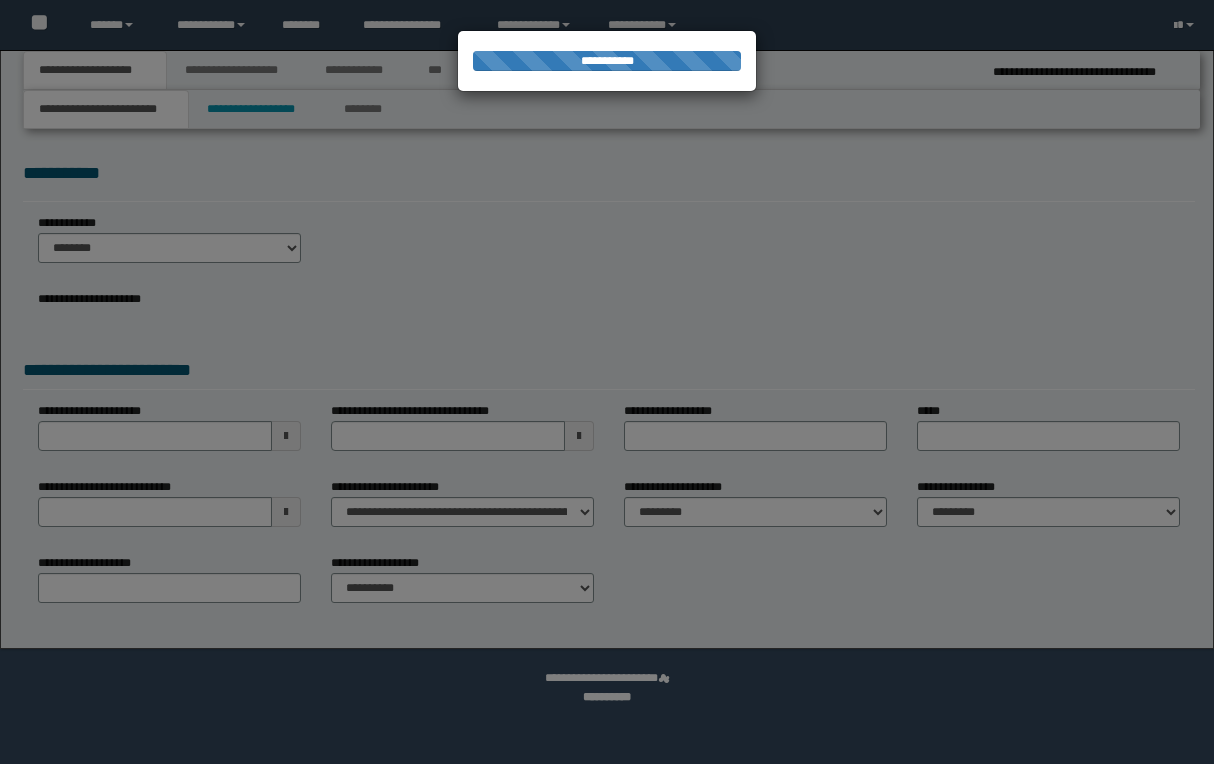 scroll, scrollTop: 0, scrollLeft: 0, axis: both 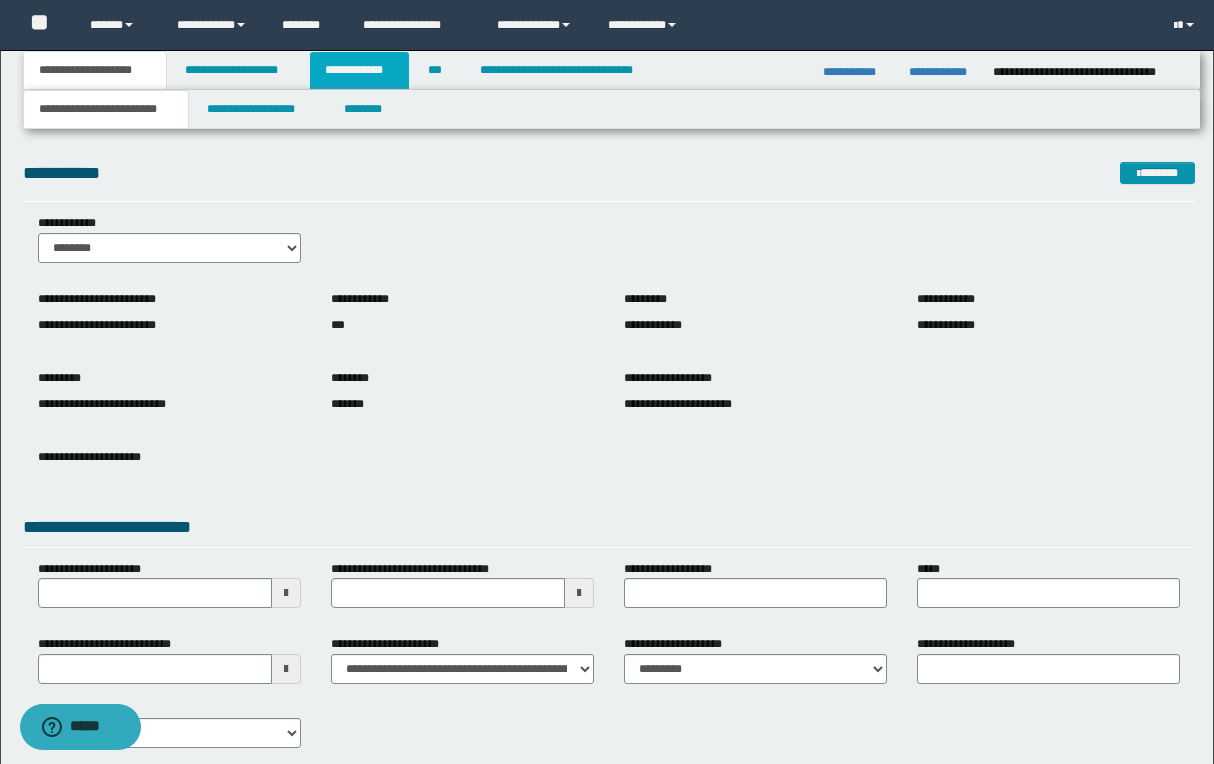 click on "**********" at bounding box center [359, 70] 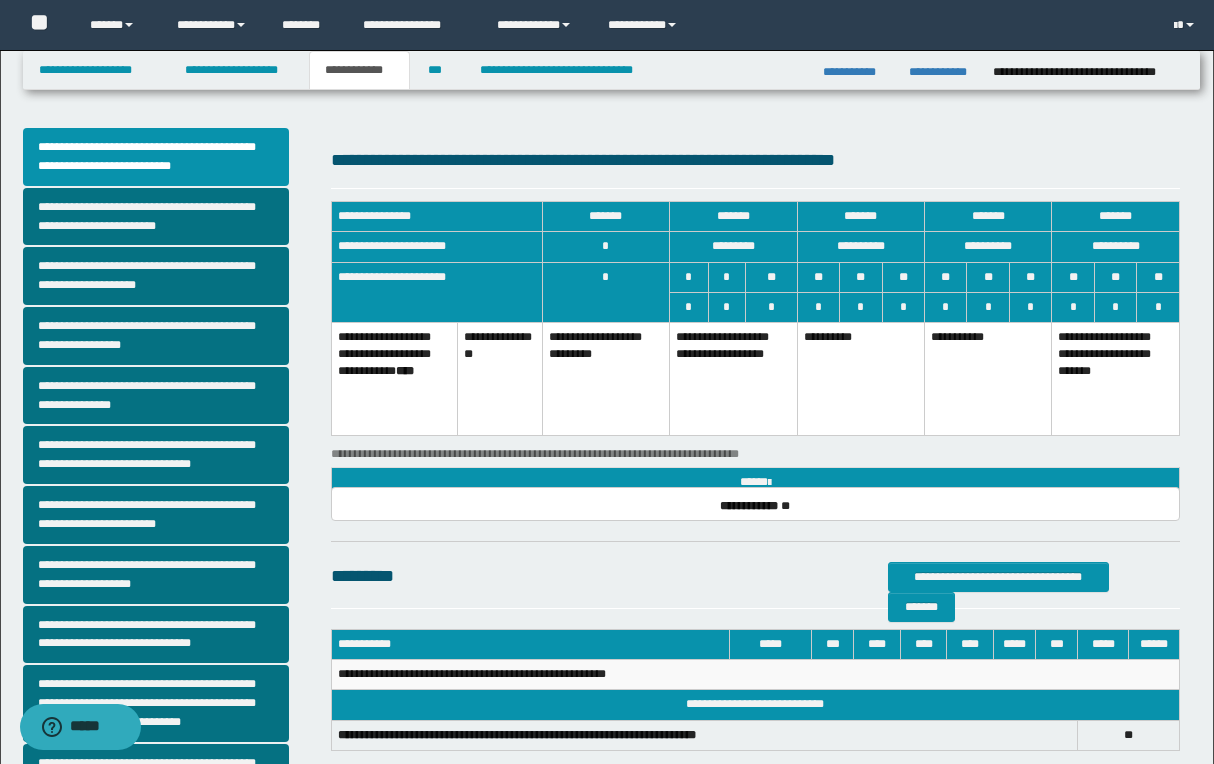click on "**********" at bounding box center [169, 593] 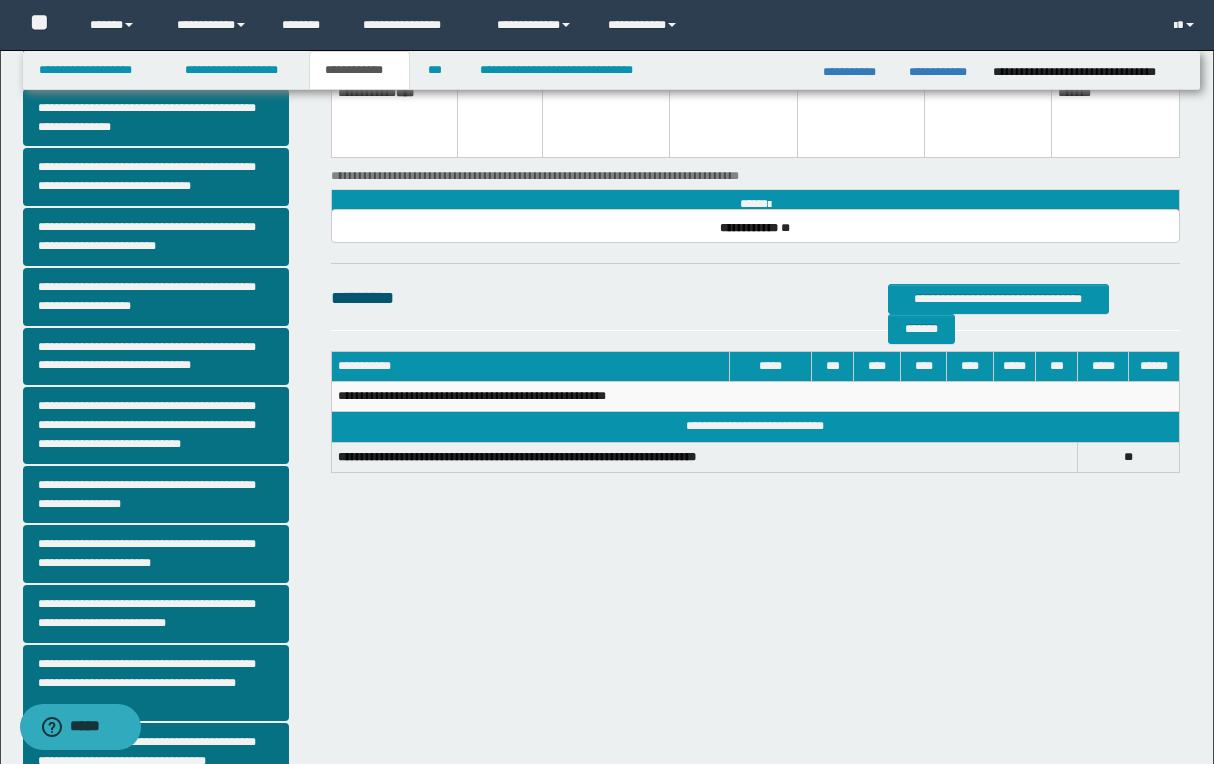 scroll, scrollTop: 280, scrollLeft: 0, axis: vertical 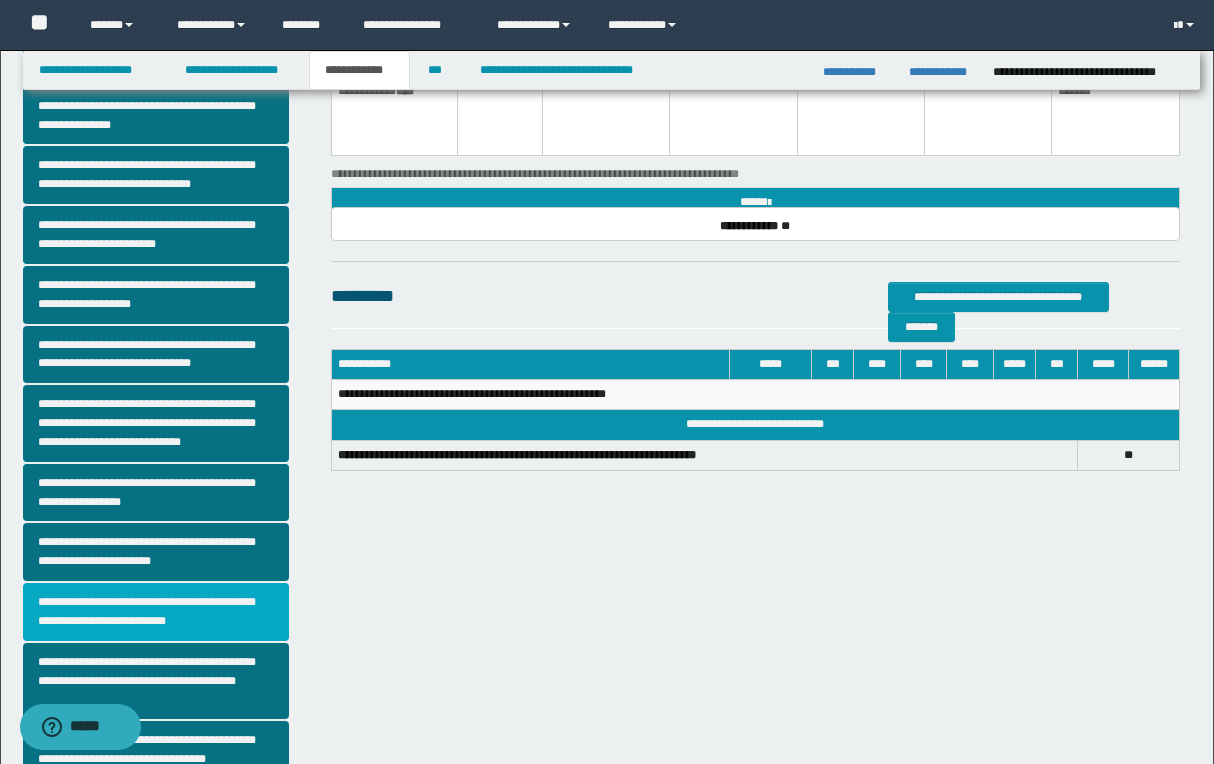 click on "**********" at bounding box center (156, 612) 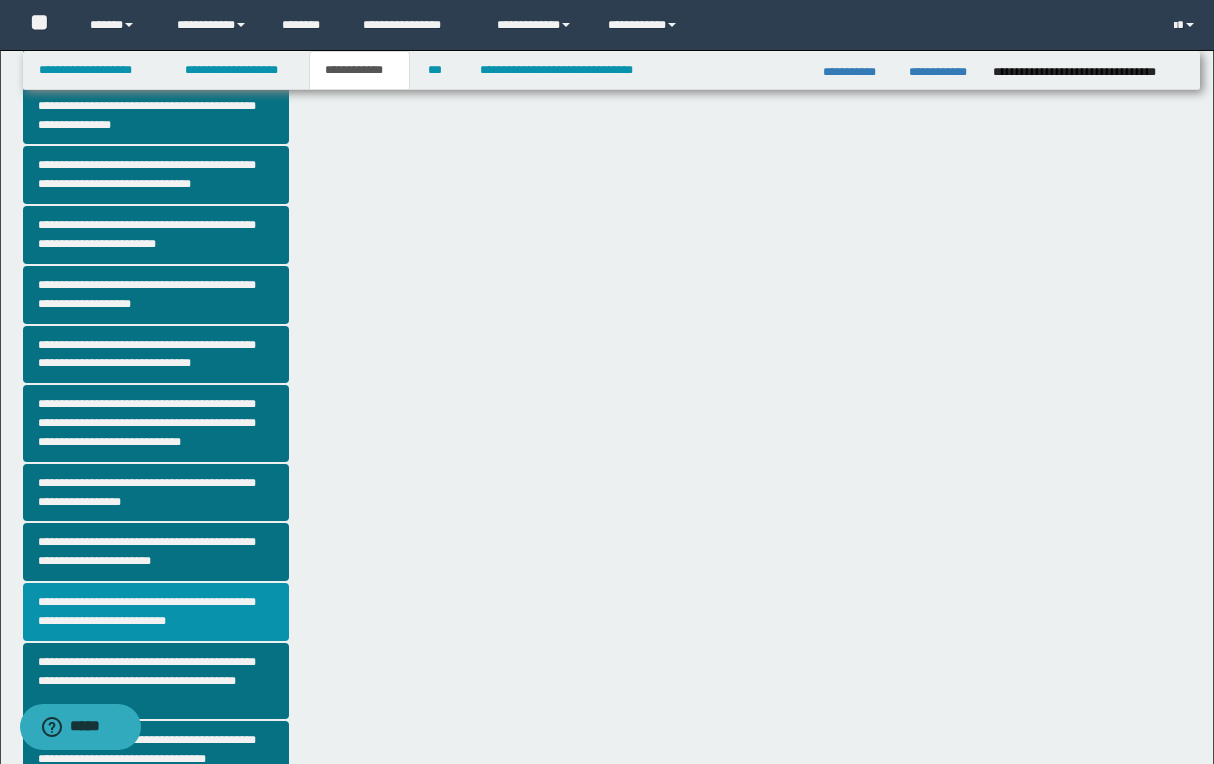 scroll, scrollTop: 0, scrollLeft: 0, axis: both 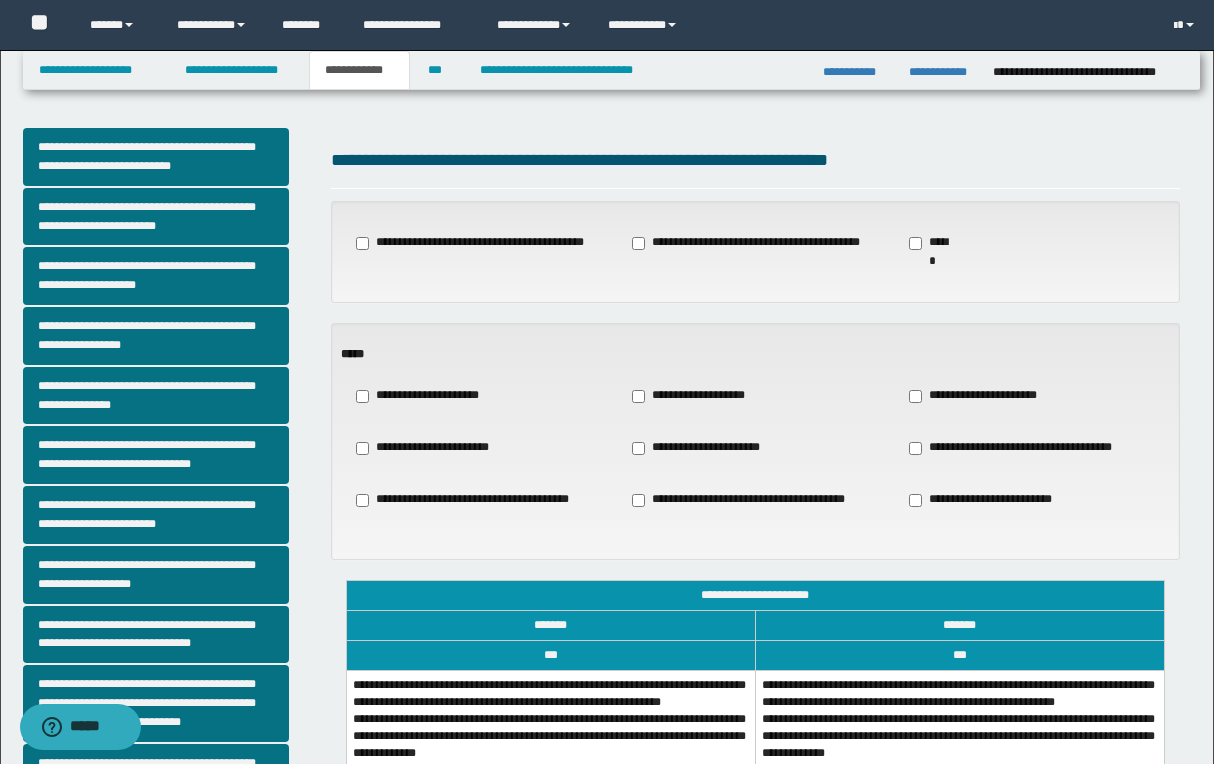 click on "**********" at bounding box center (755, 441) 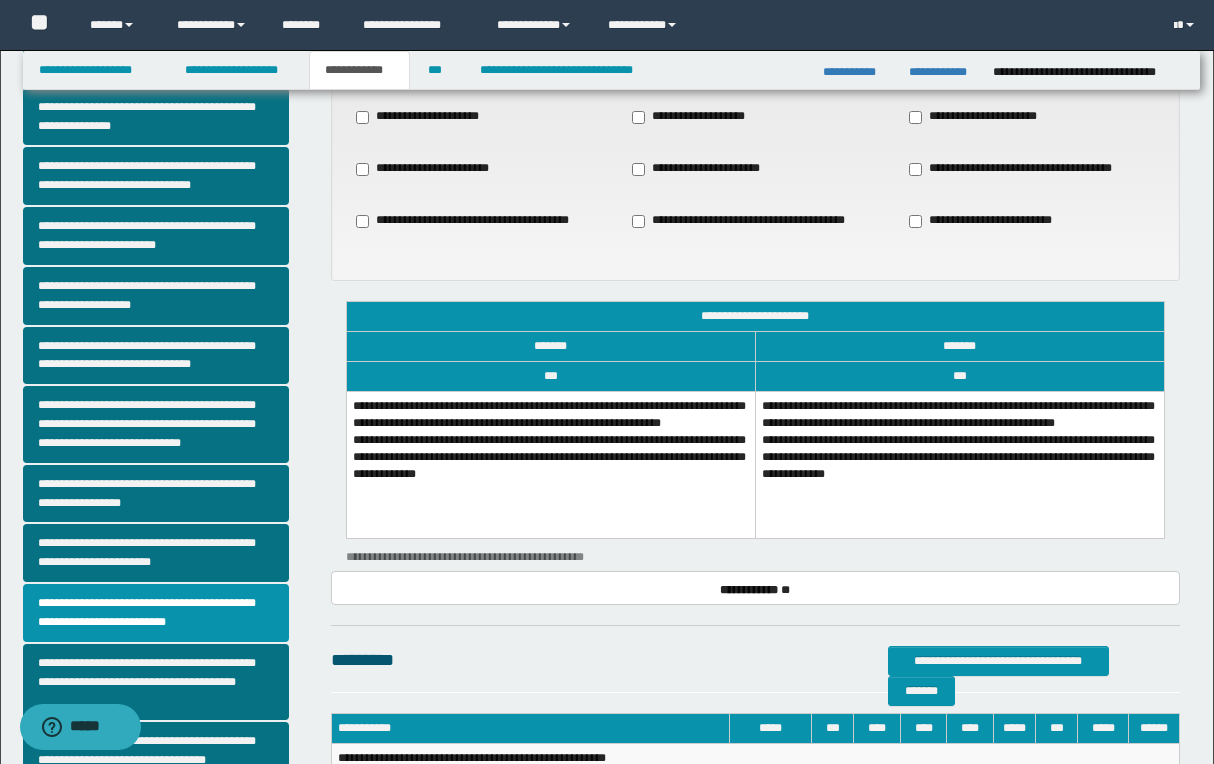 scroll, scrollTop: 280, scrollLeft: 0, axis: vertical 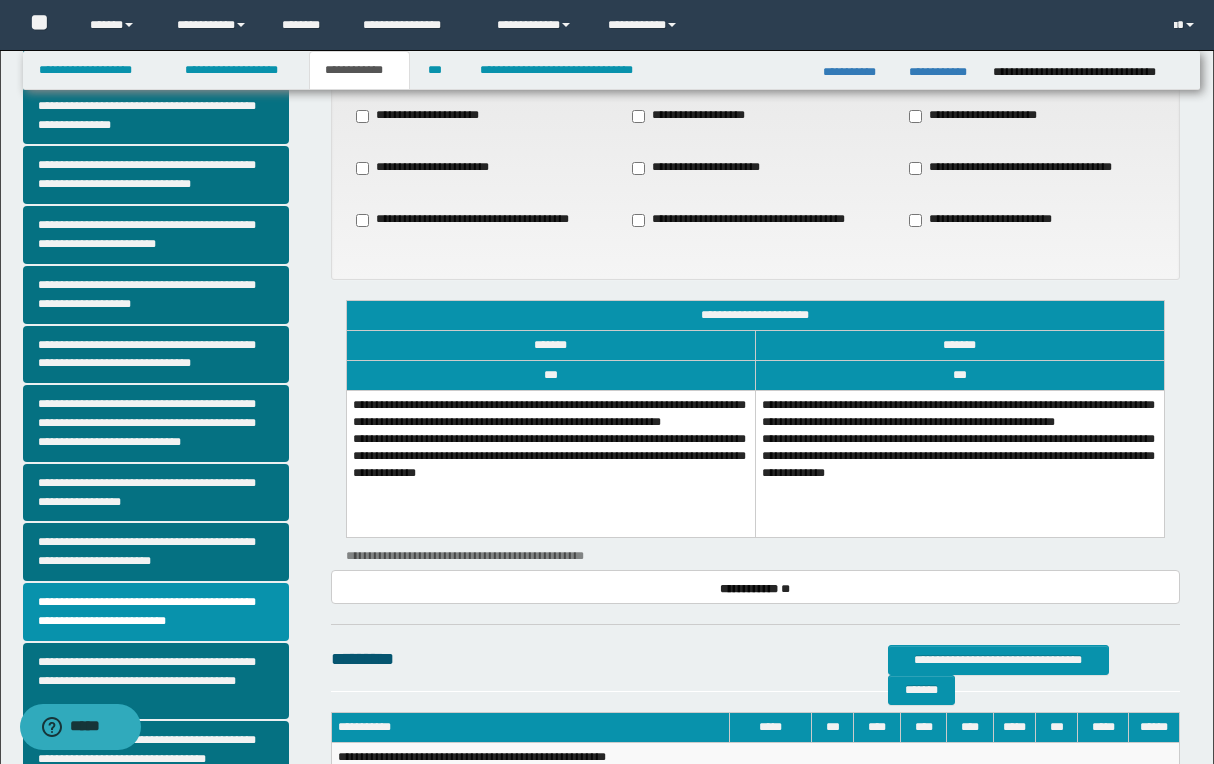 click on "**********" at bounding box center [959, 463] 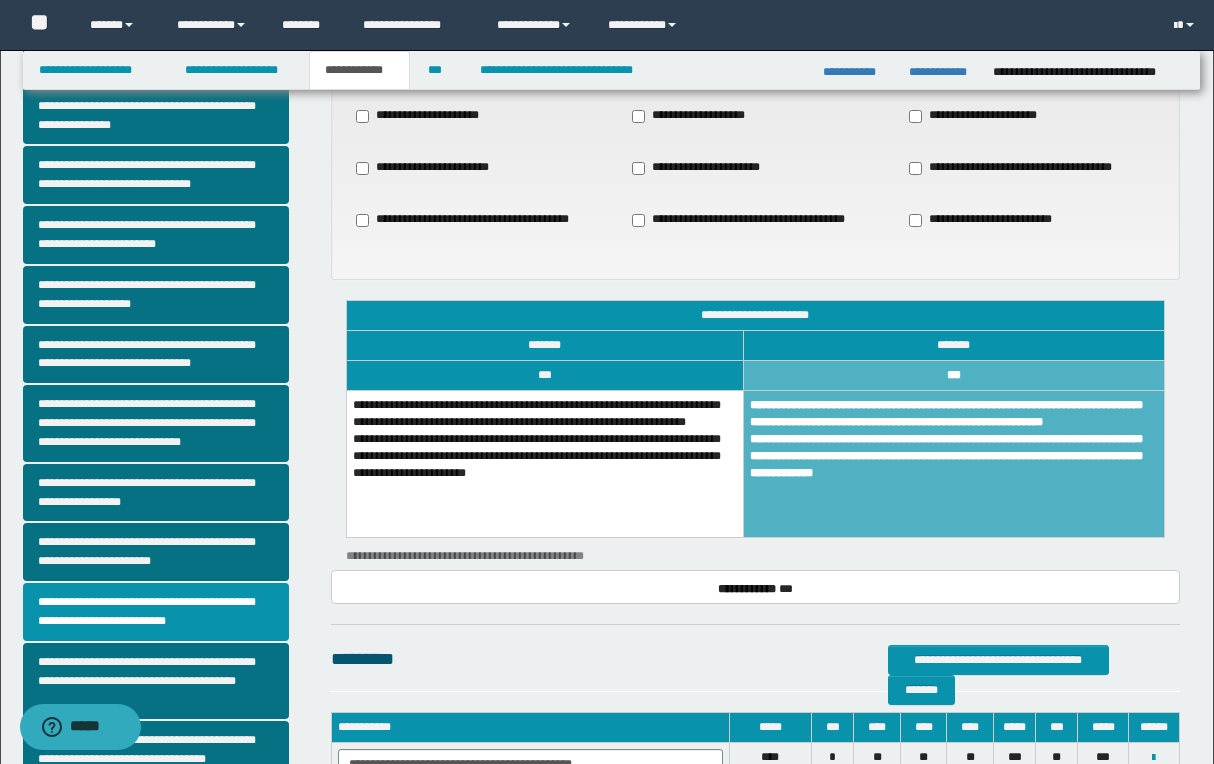 click on "**********" at bounding box center [544, 463] 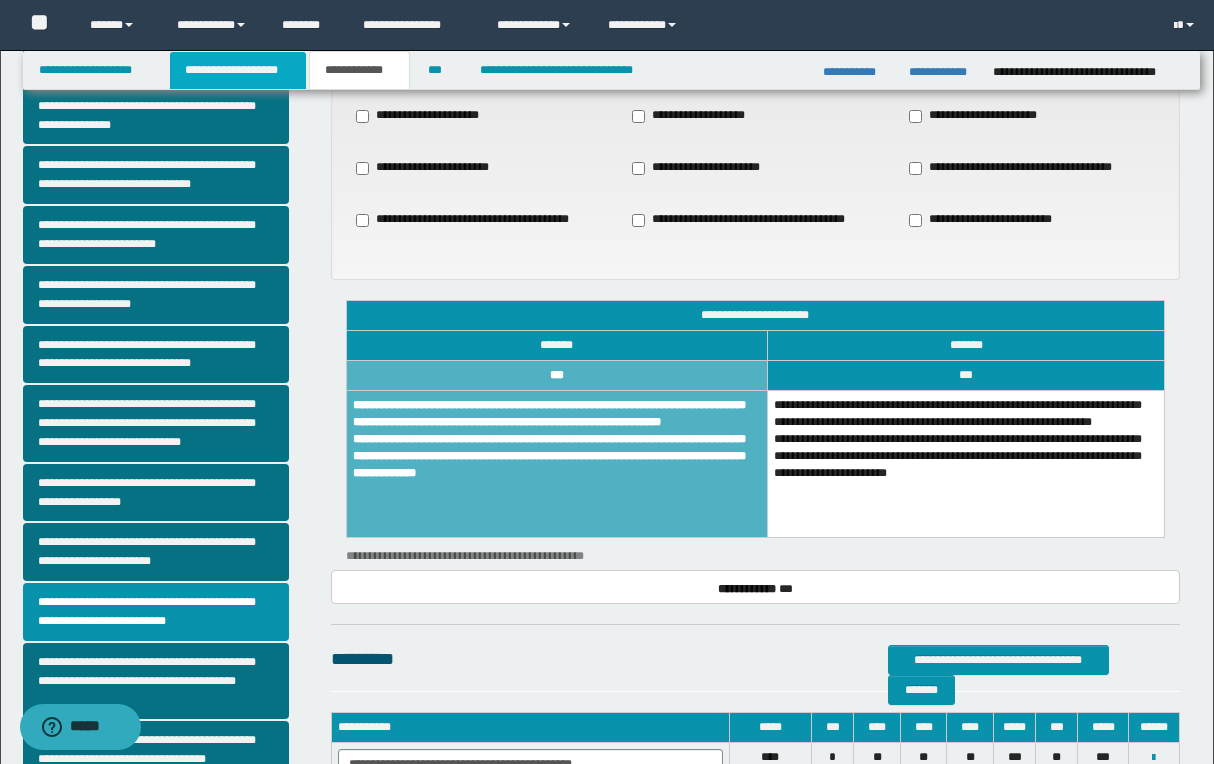 click on "**********" at bounding box center (238, 70) 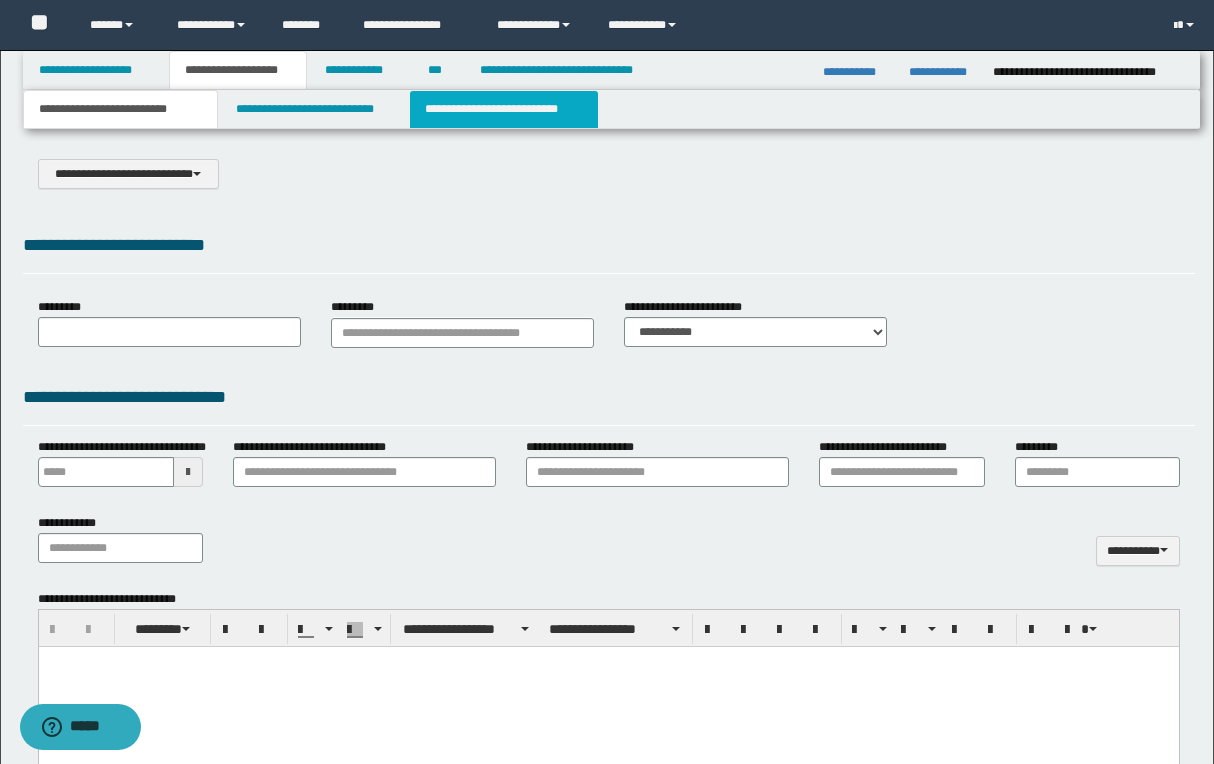 type on "**********" 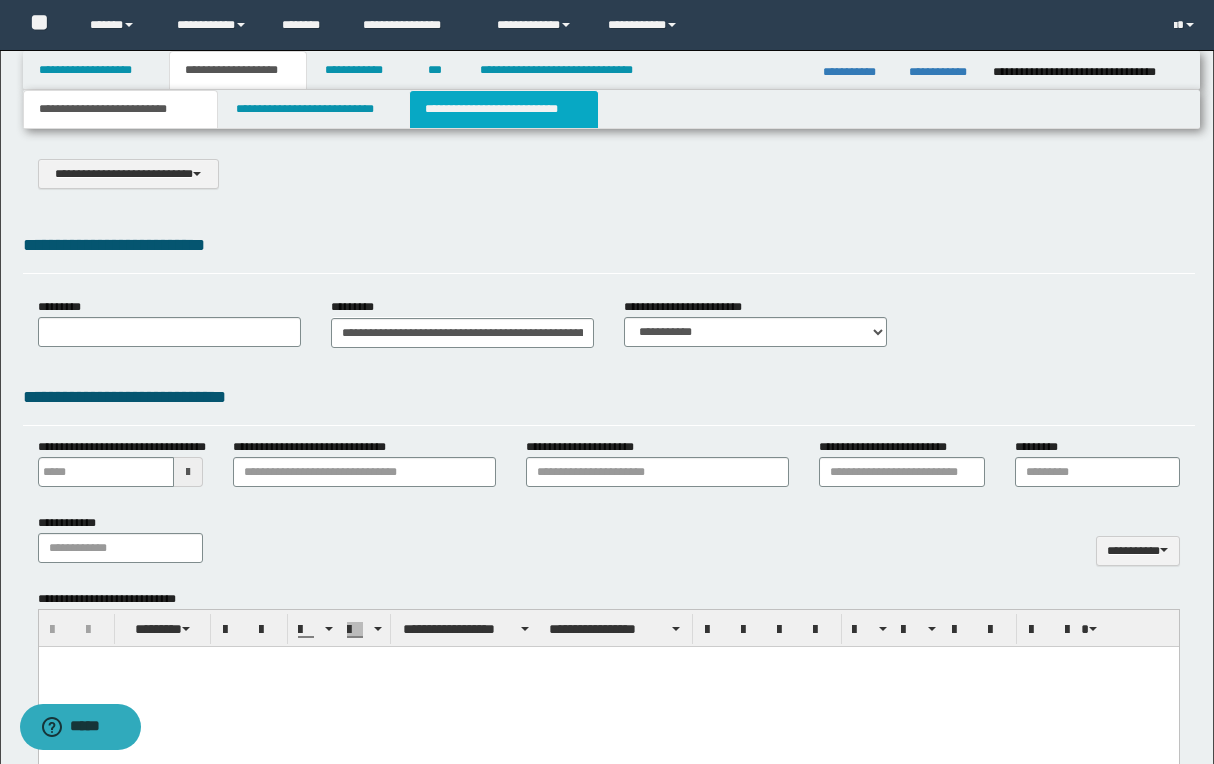 scroll, scrollTop: 0, scrollLeft: 0, axis: both 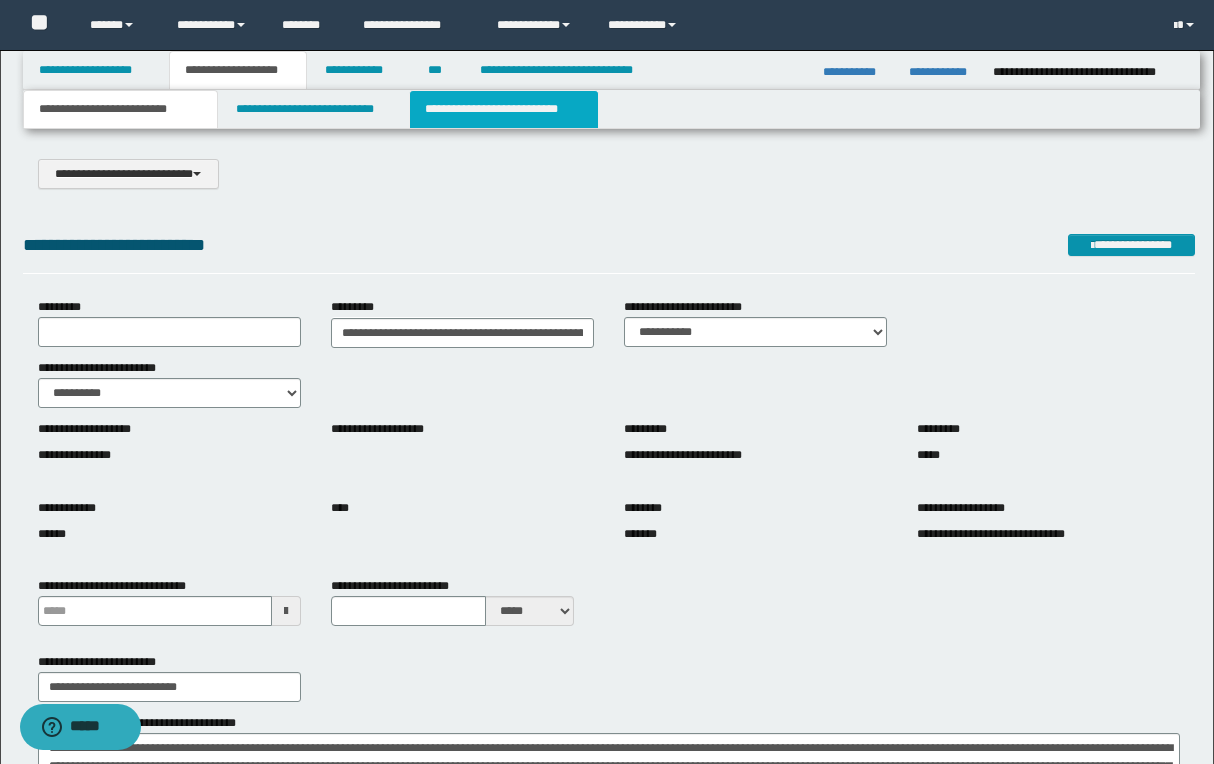 click on "**********" at bounding box center (504, 109) 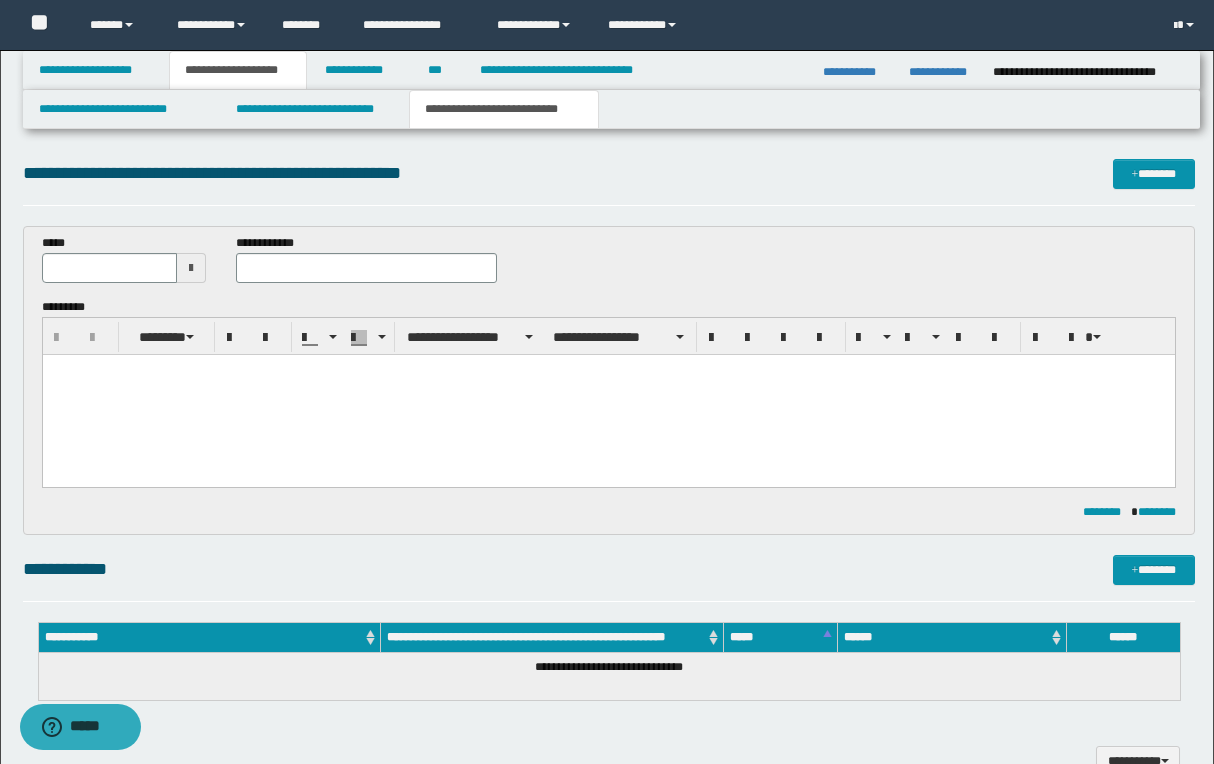 scroll, scrollTop: 0, scrollLeft: 0, axis: both 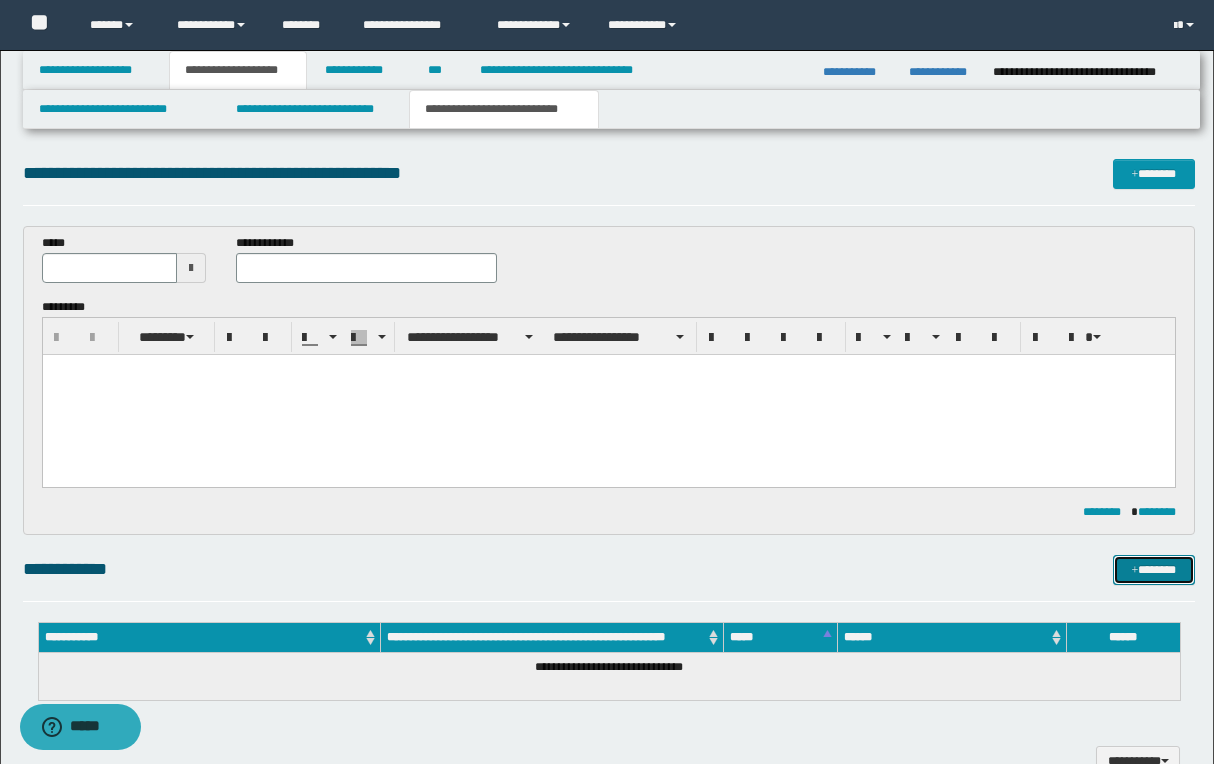click on "*******" at bounding box center (1154, 570) 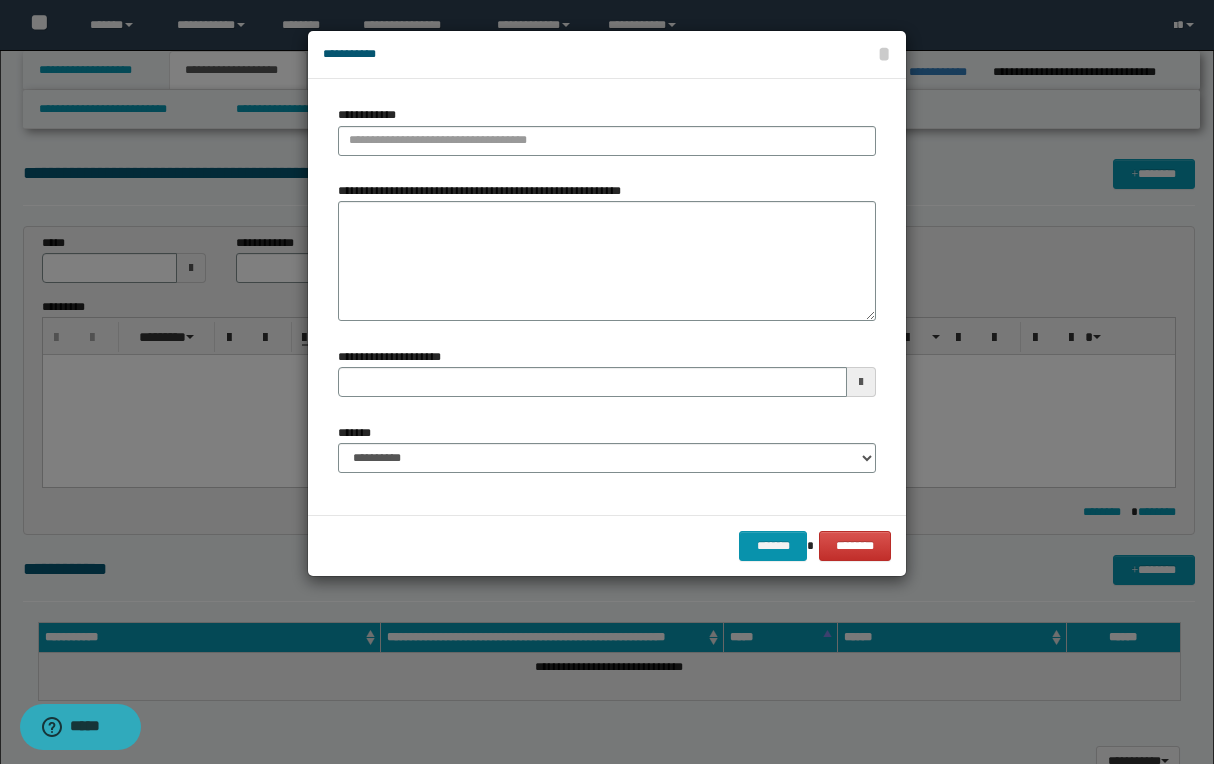 type 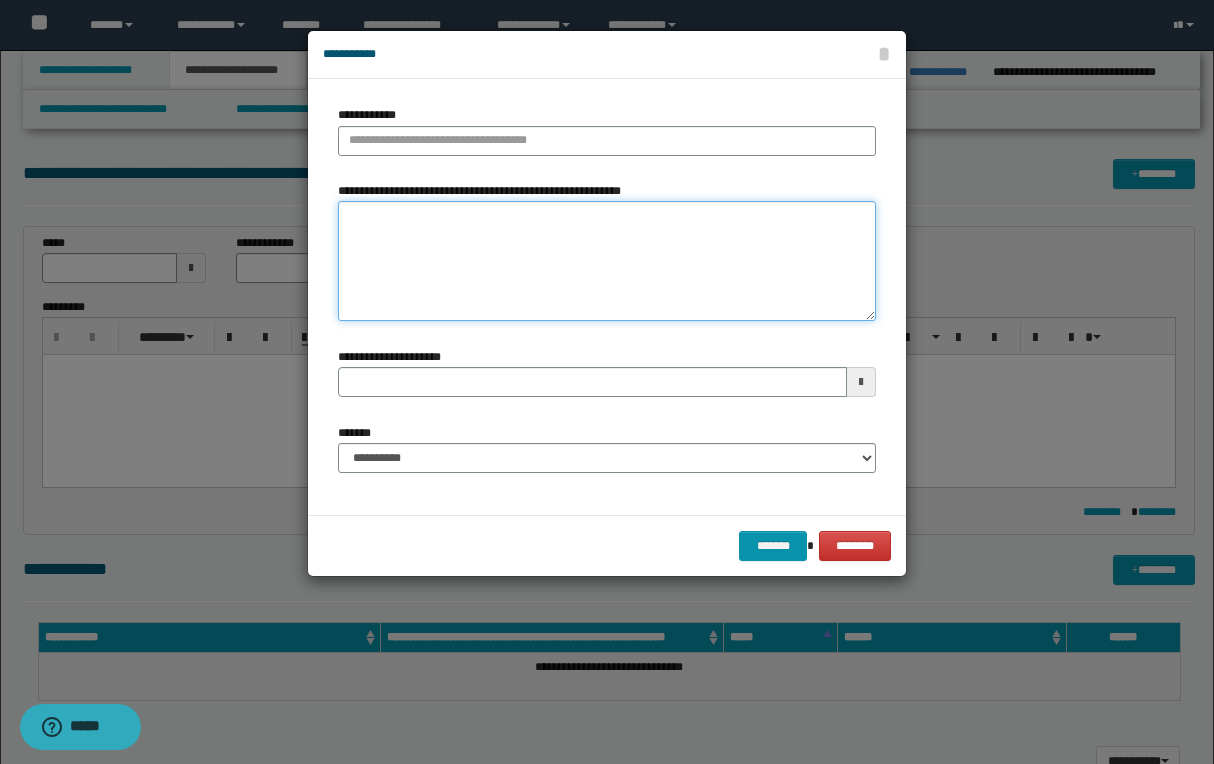 click on "**********" at bounding box center (607, 261) 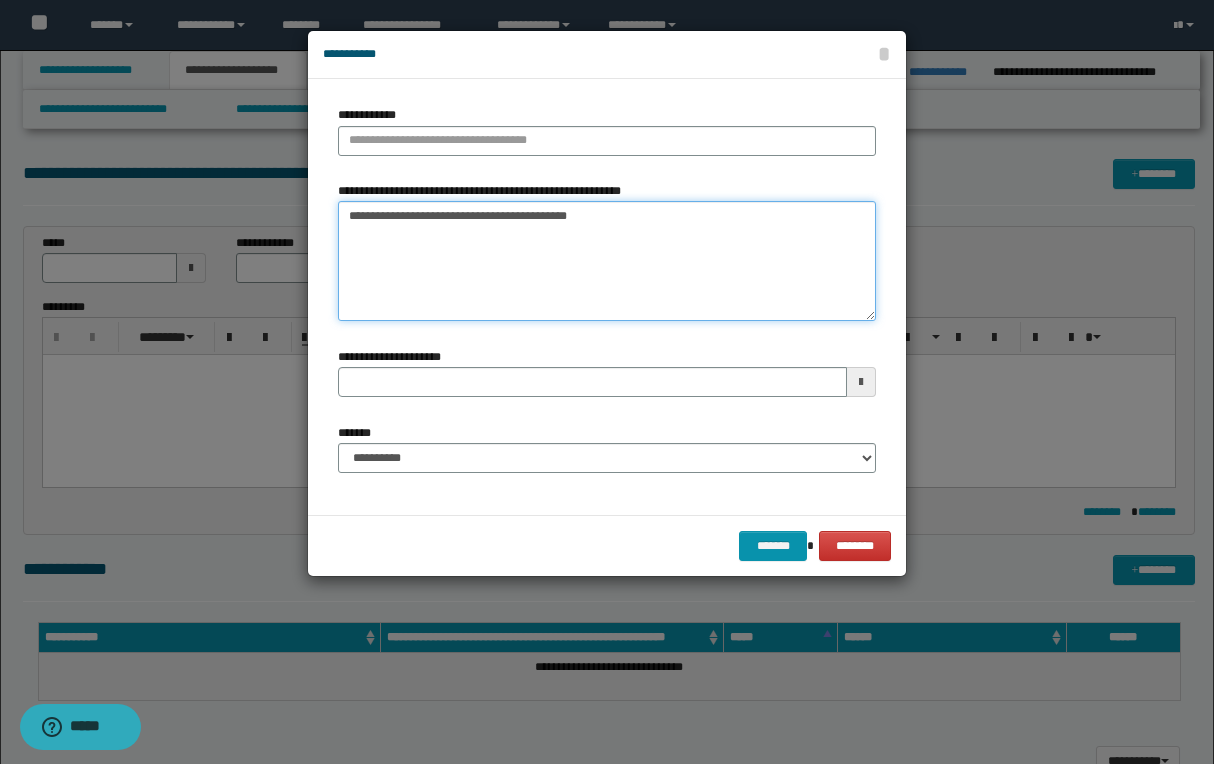 type on "**********" 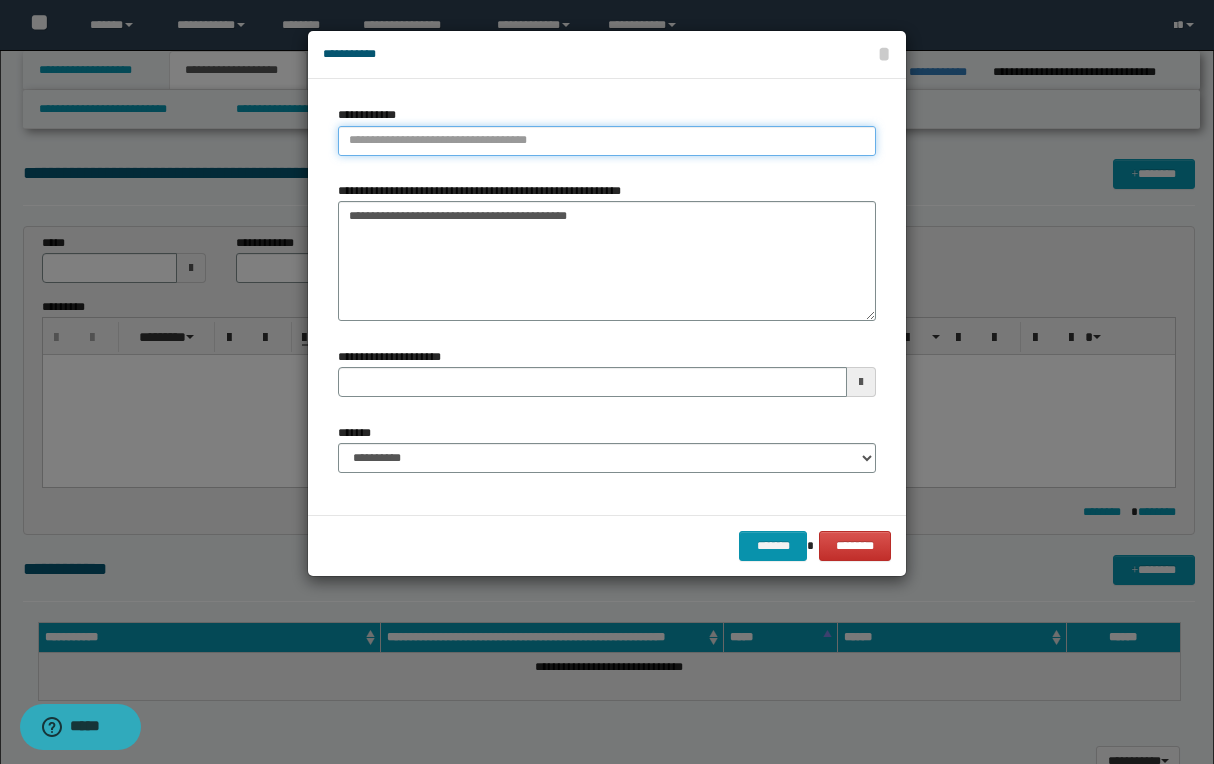click on "**********" at bounding box center [607, 141] 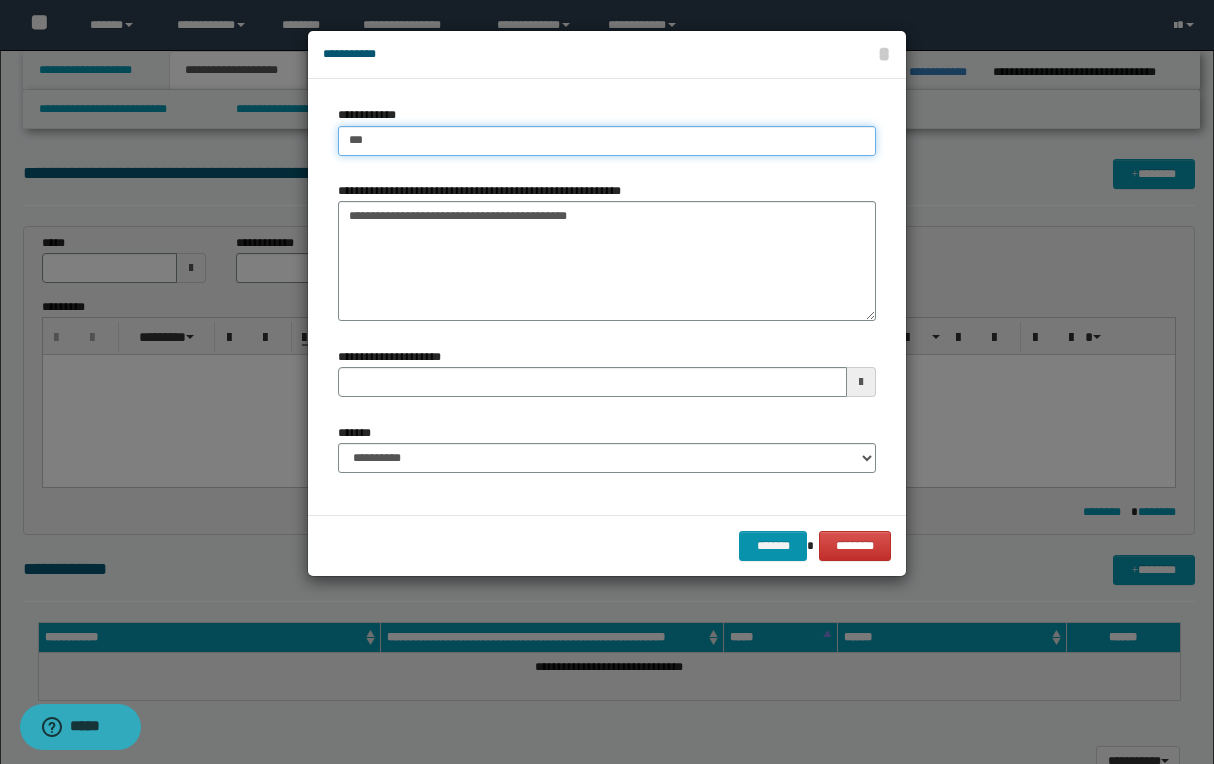 type on "****" 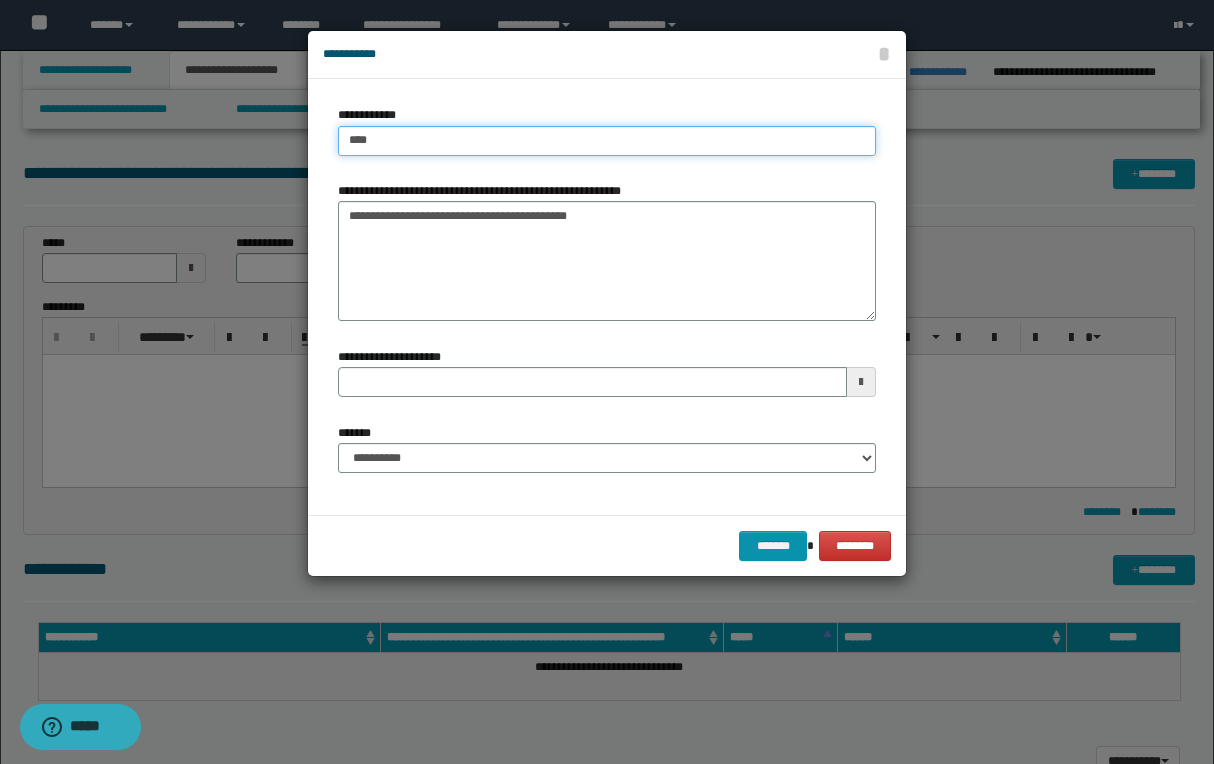 type on "****" 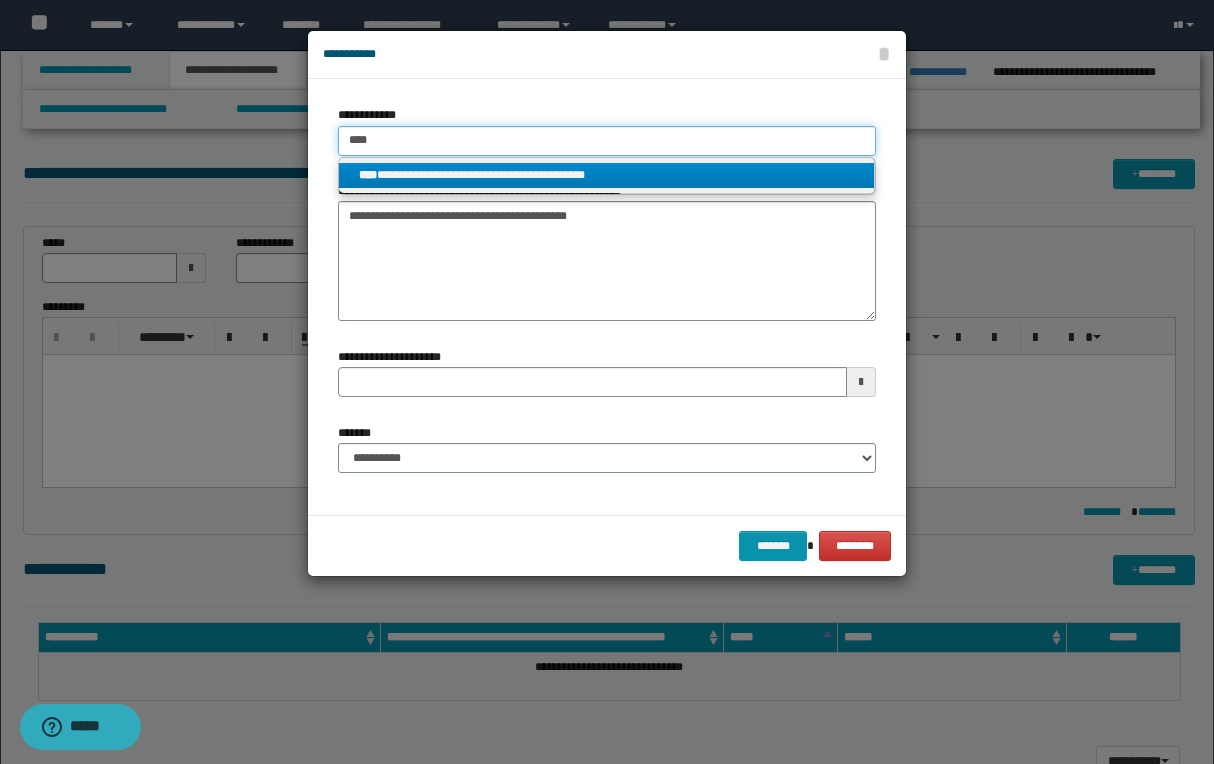 type on "****" 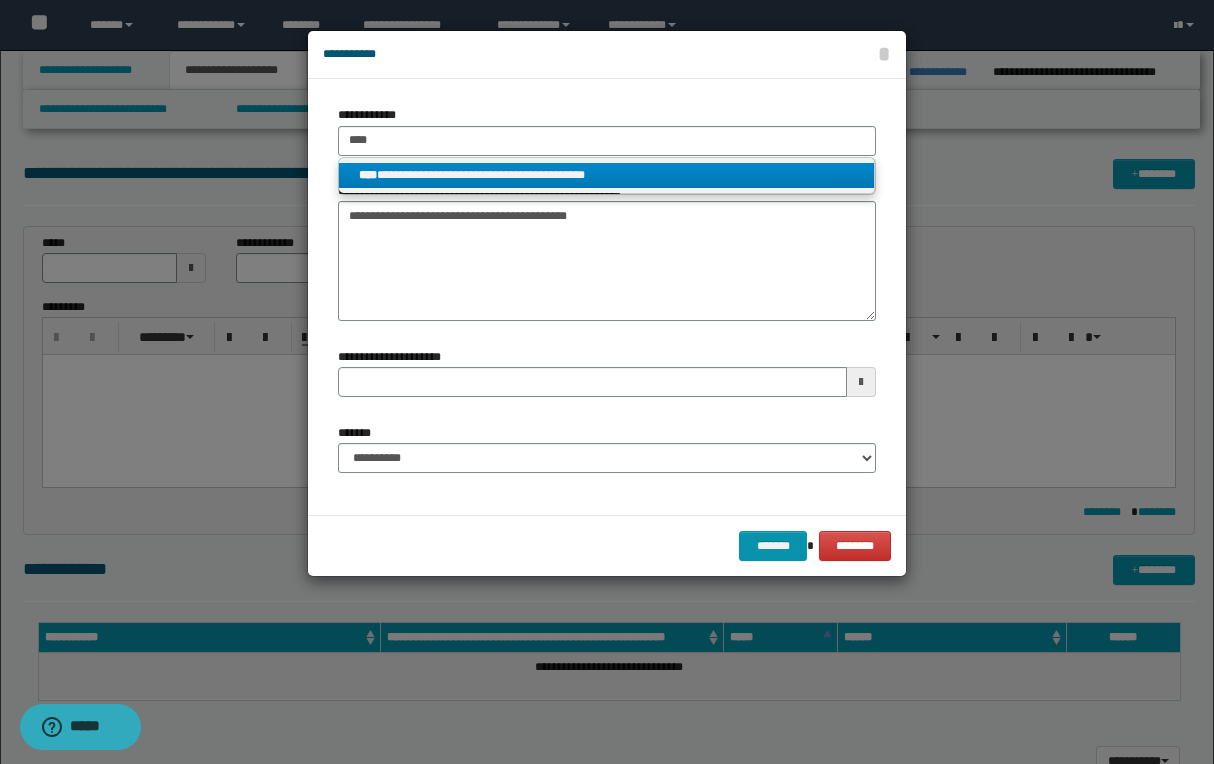 click on "**********" at bounding box center (606, 175) 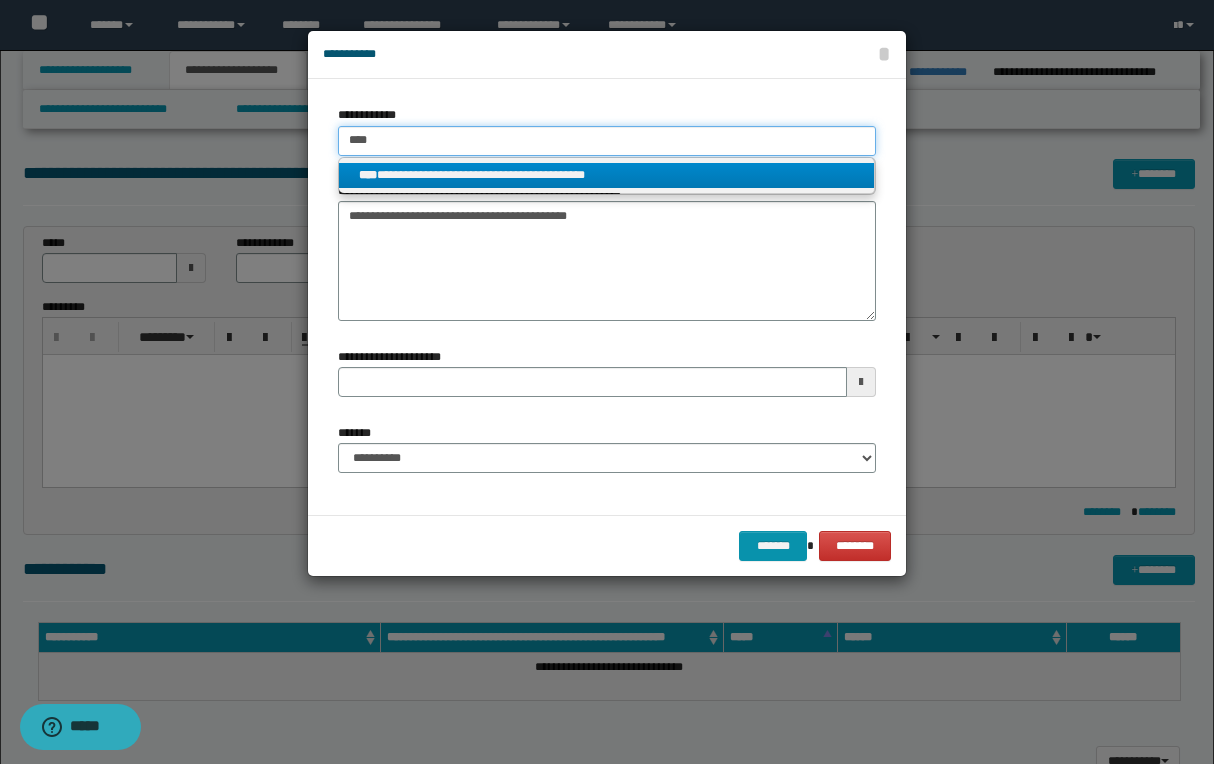 type 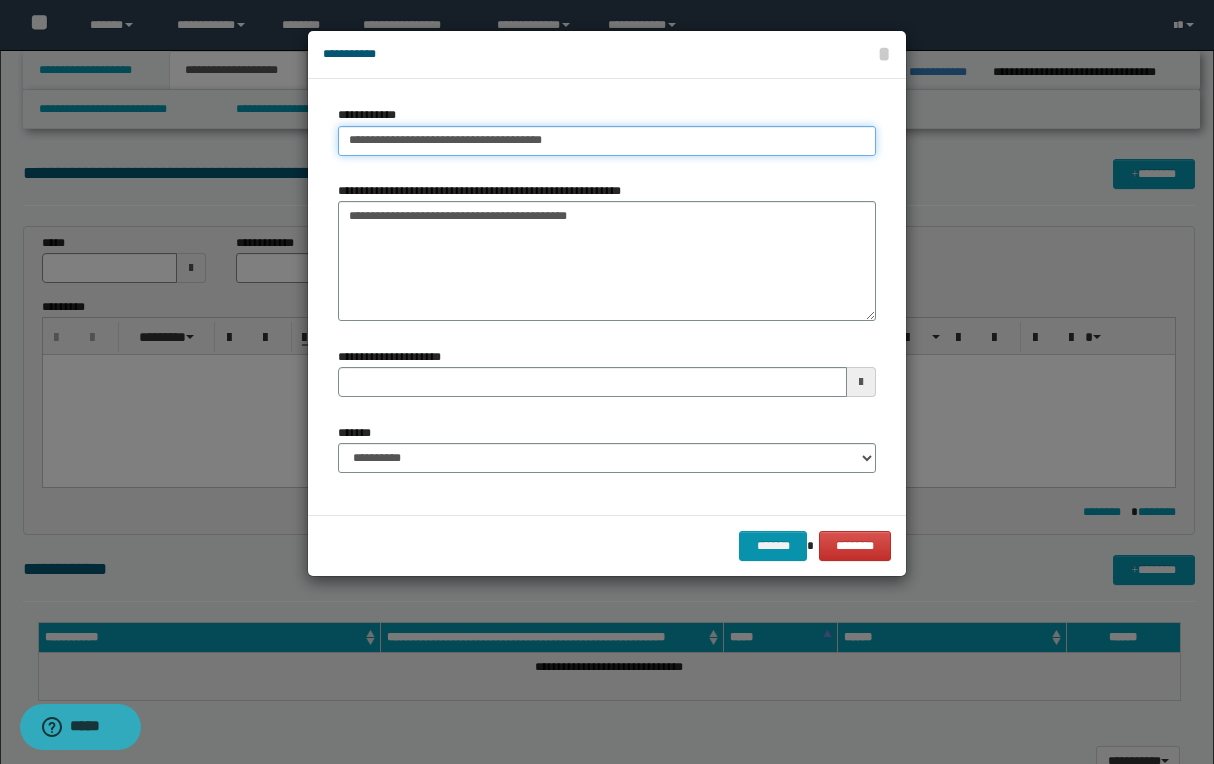 type 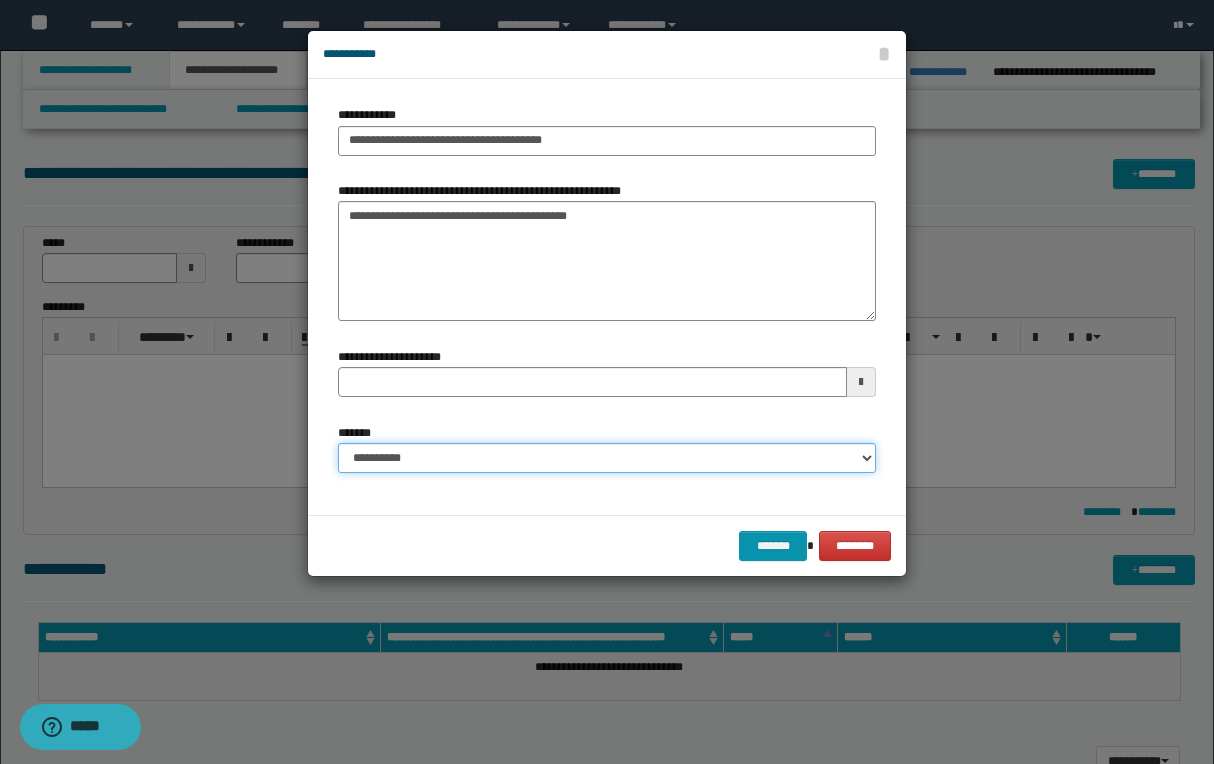 click on "**********" at bounding box center [607, 458] 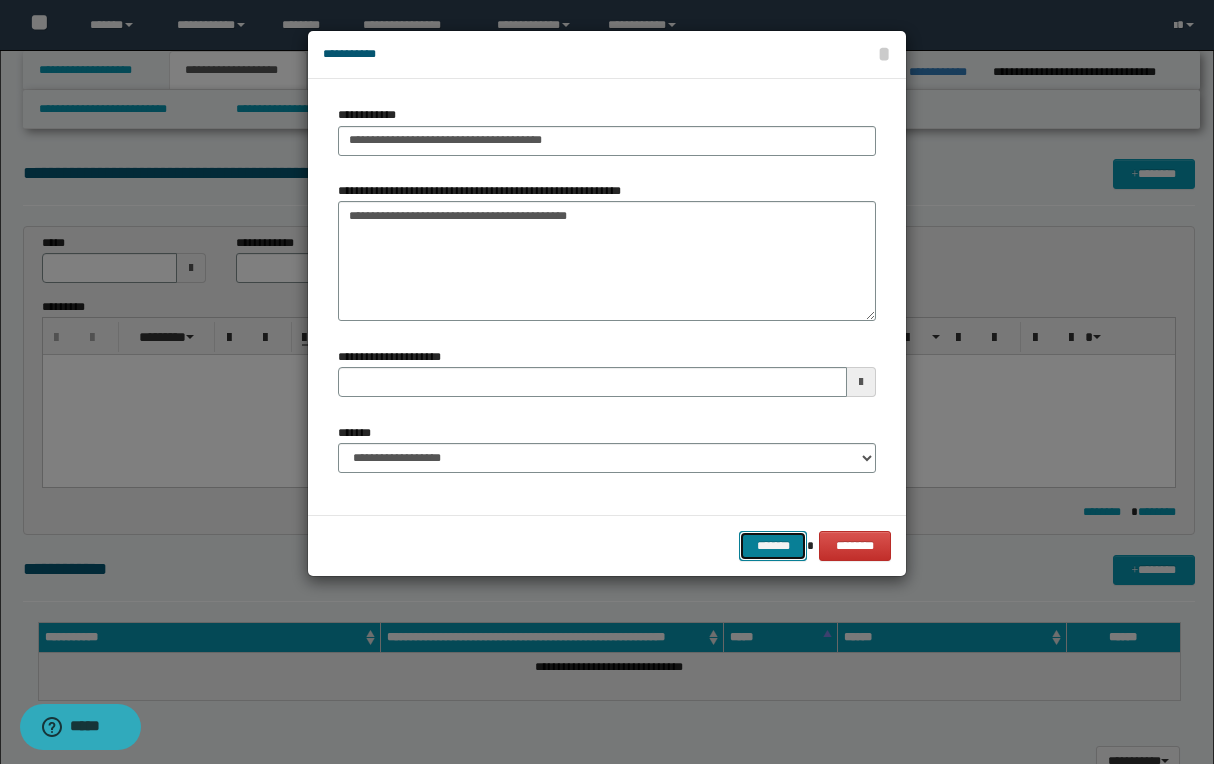 click on "*******" at bounding box center (773, 546) 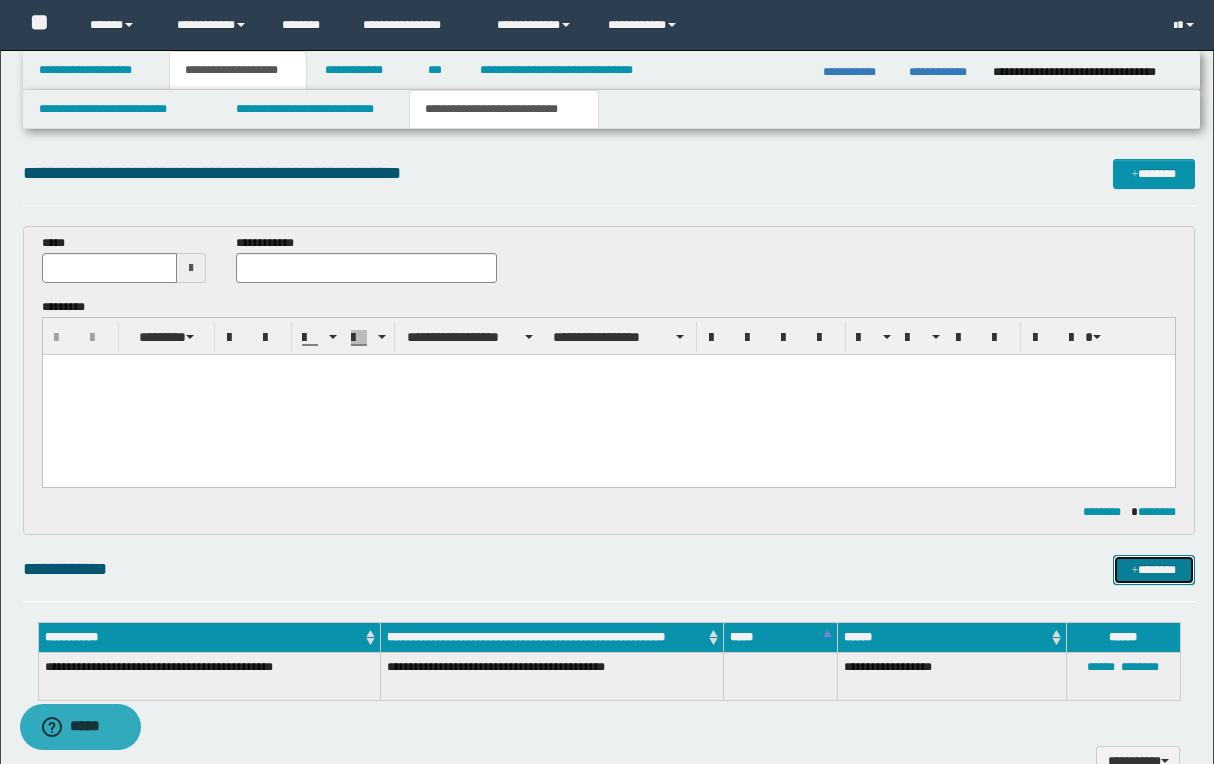 type 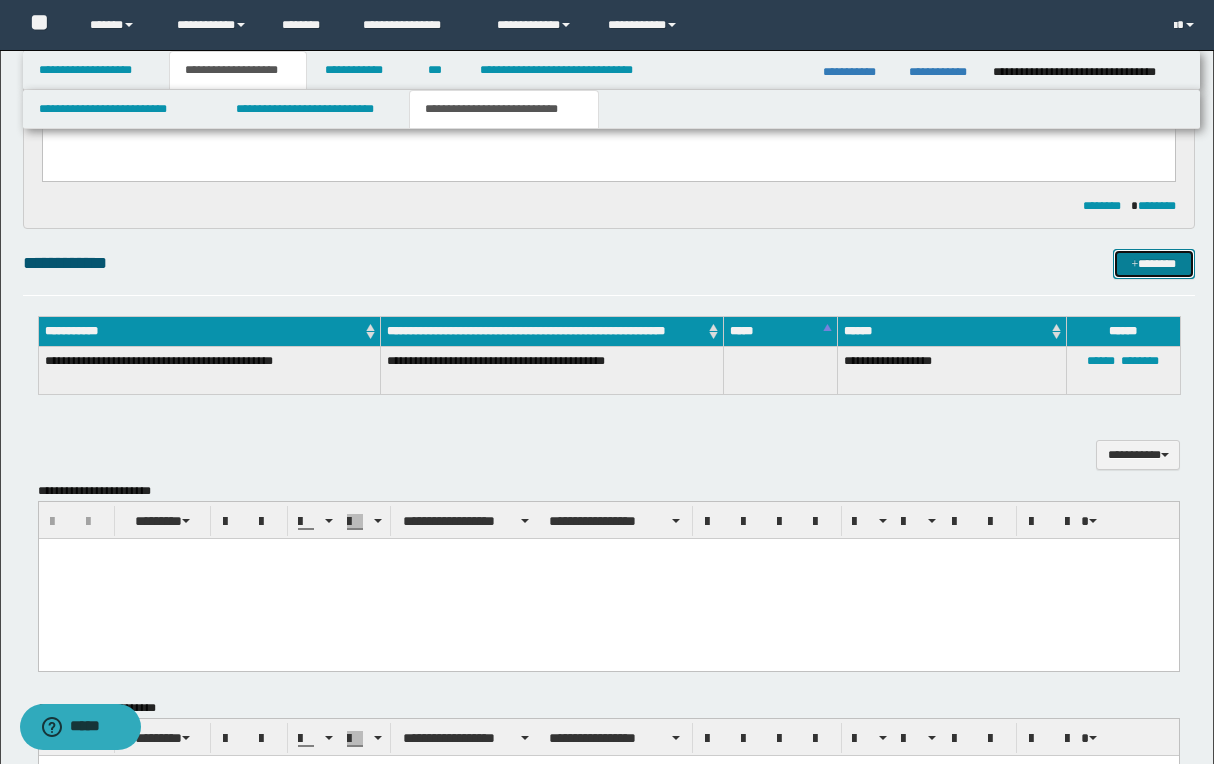 scroll, scrollTop: 320, scrollLeft: 0, axis: vertical 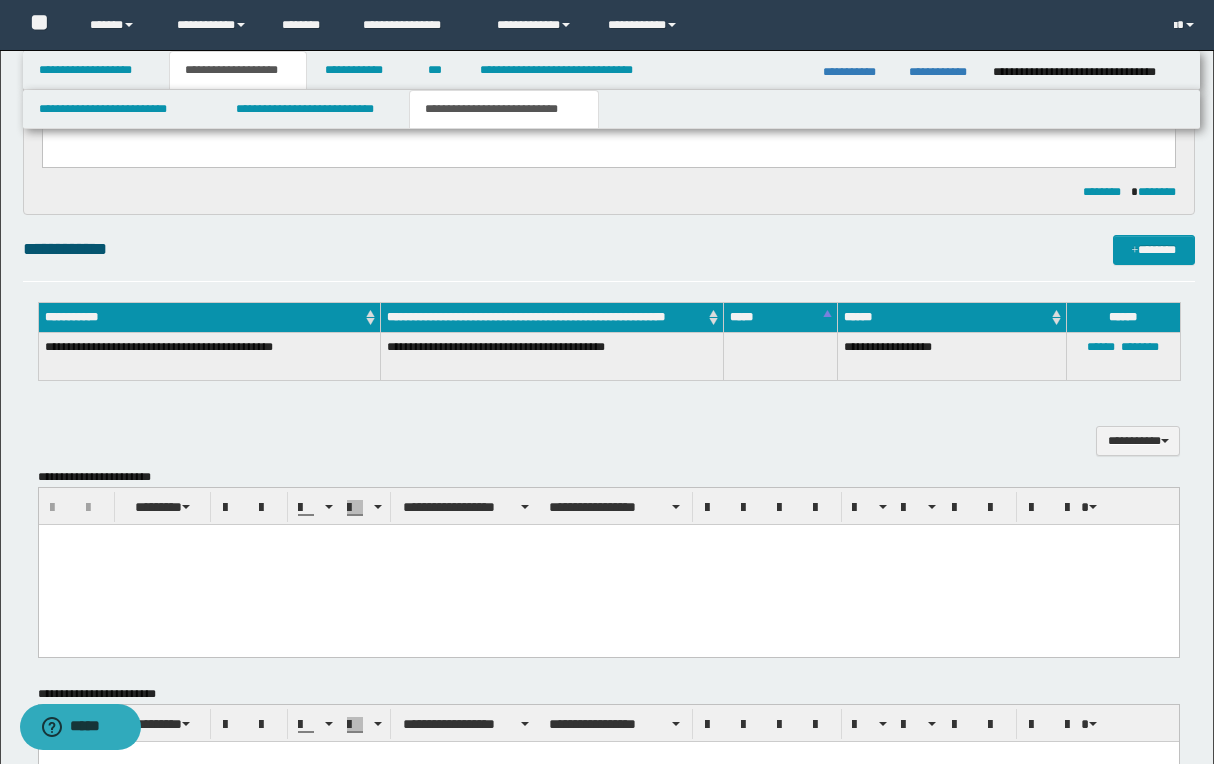 click at bounding box center (609, 591) 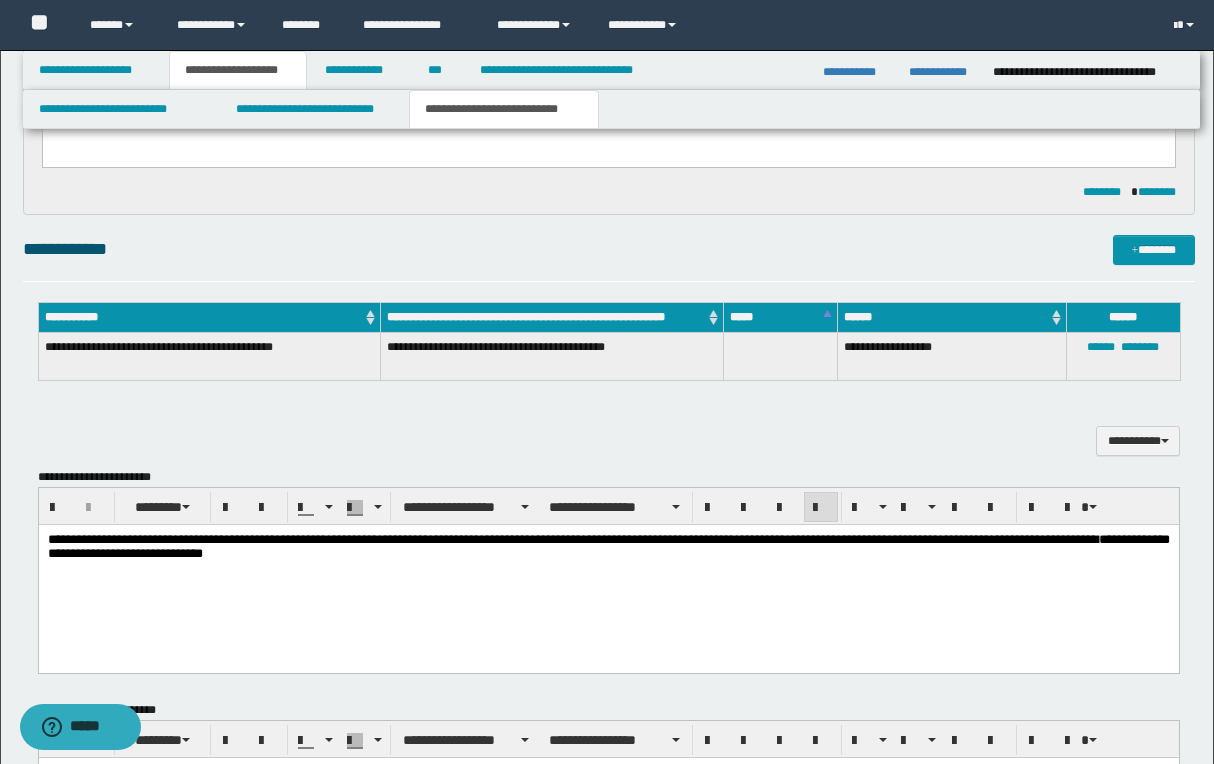 click on "**********" at bounding box center (609, 578) 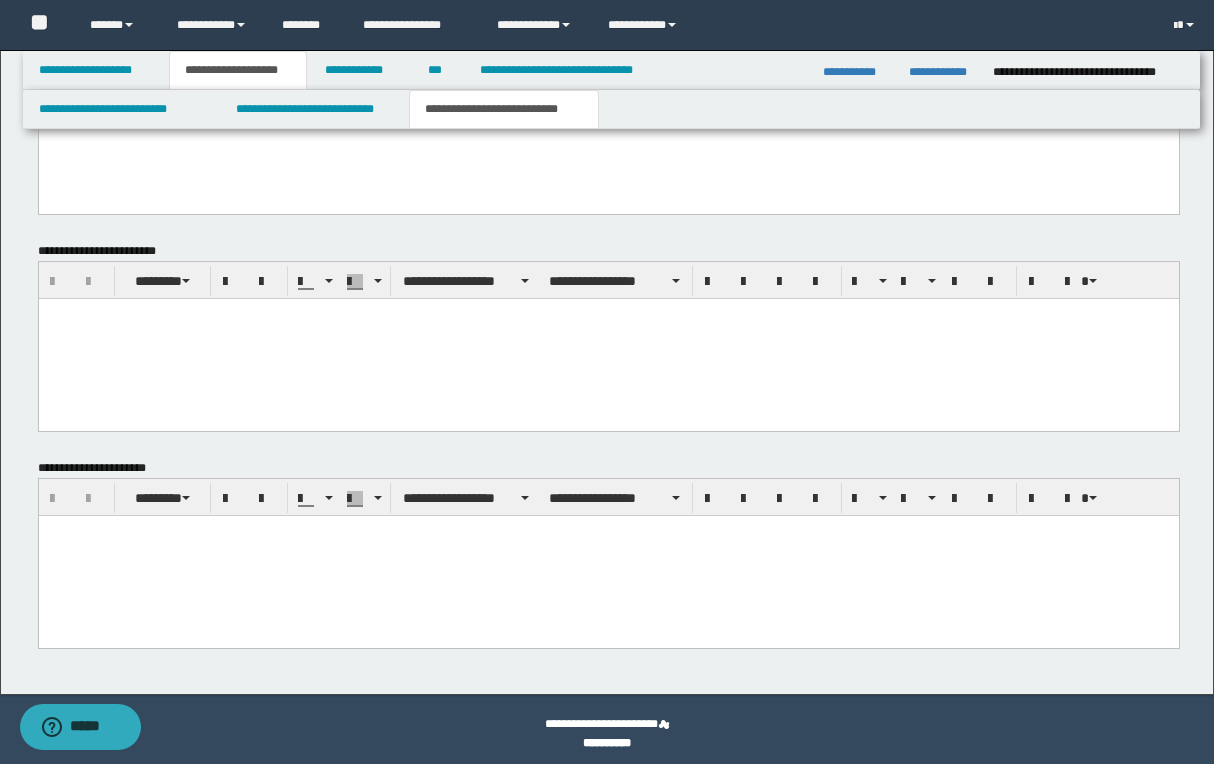scroll, scrollTop: 788, scrollLeft: 0, axis: vertical 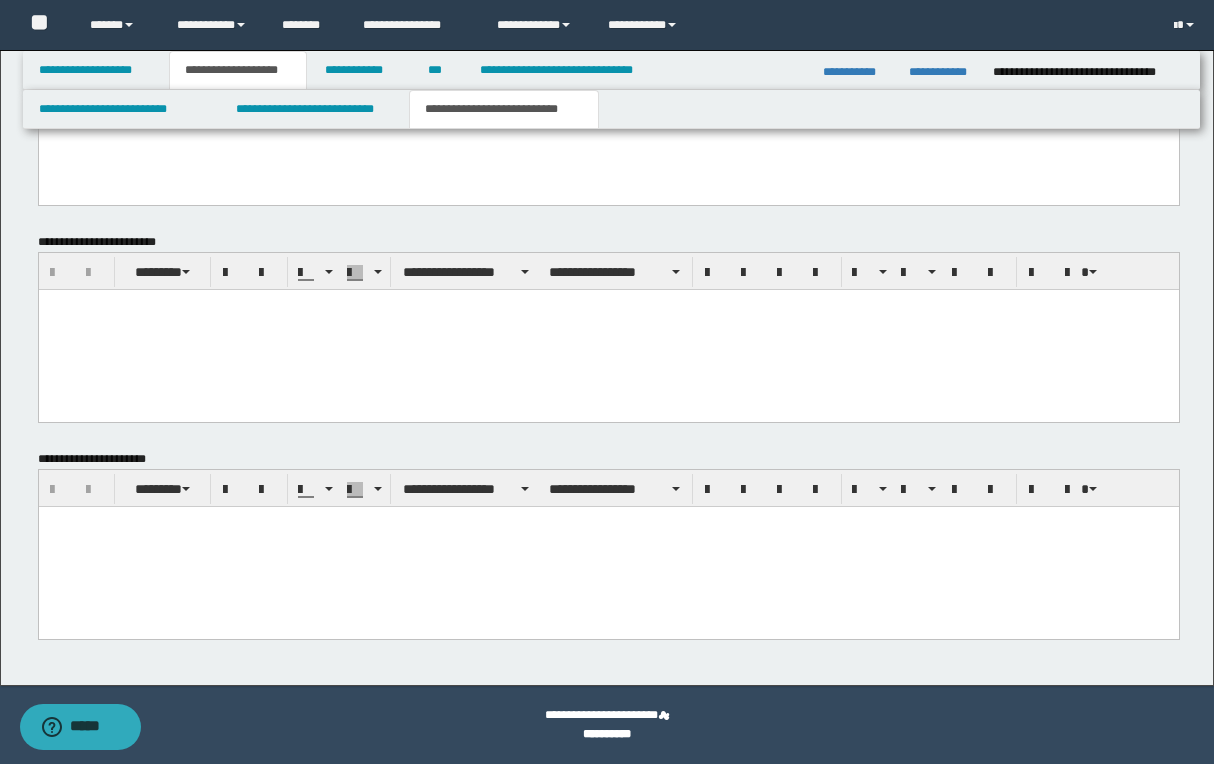 click at bounding box center [608, 546] 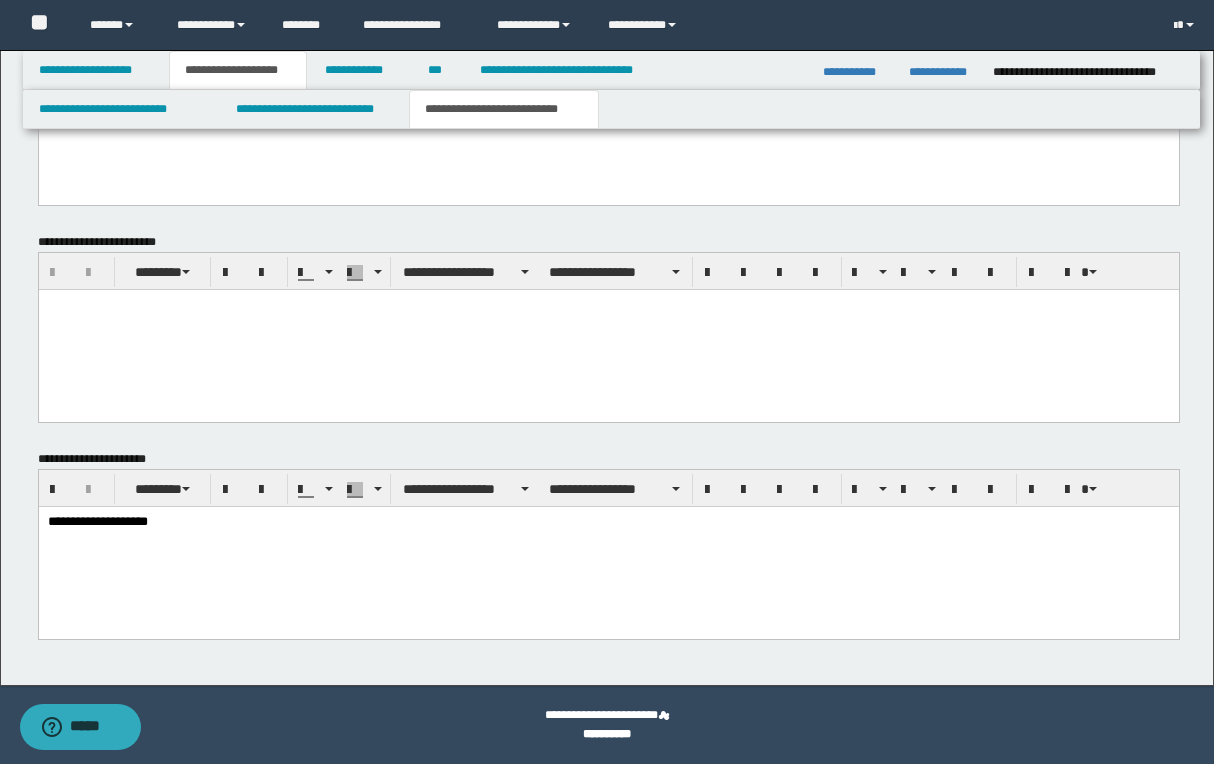 click on "**********" at bounding box center [607, -26] 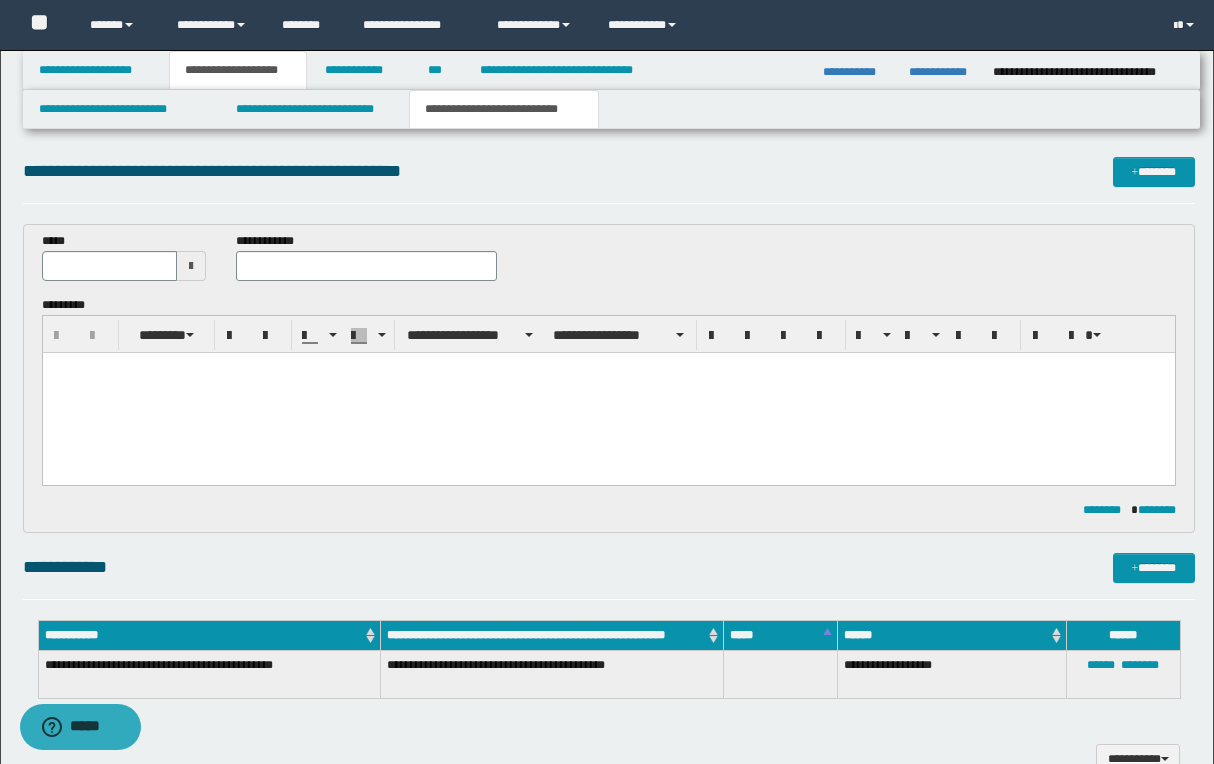scroll, scrollTop: 0, scrollLeft: 0, axis: both 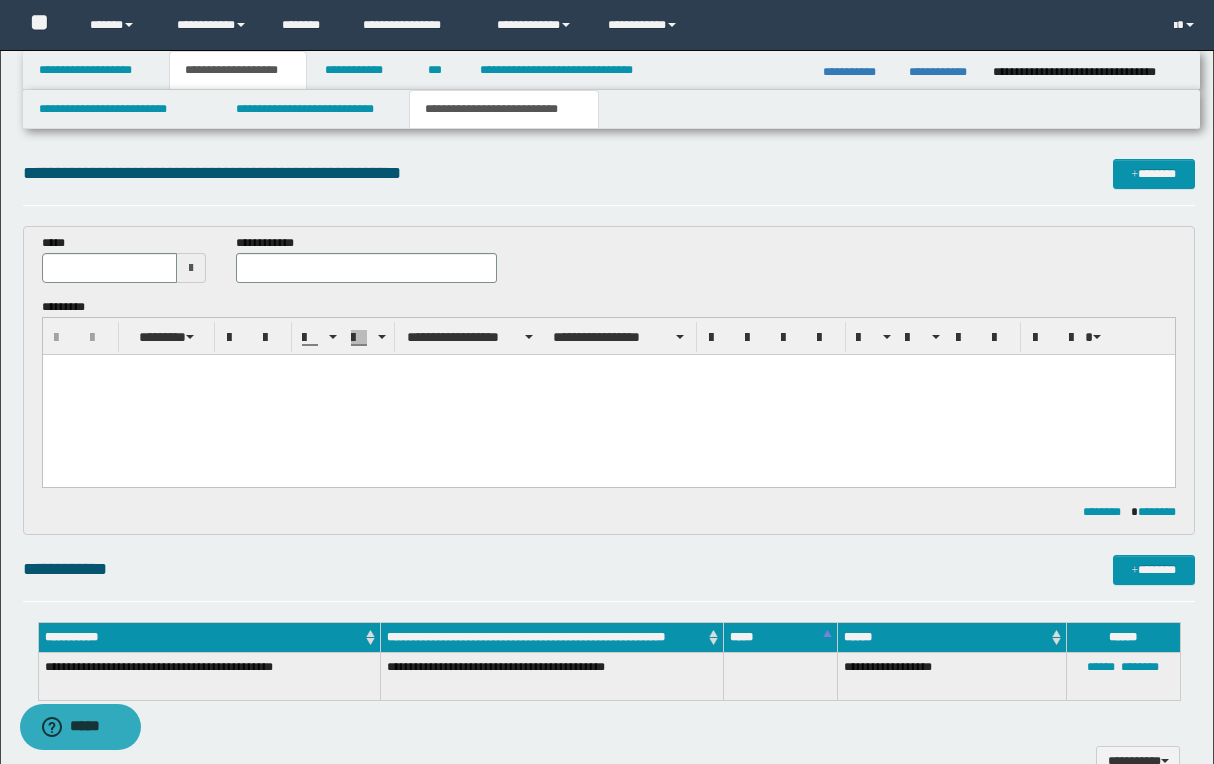type 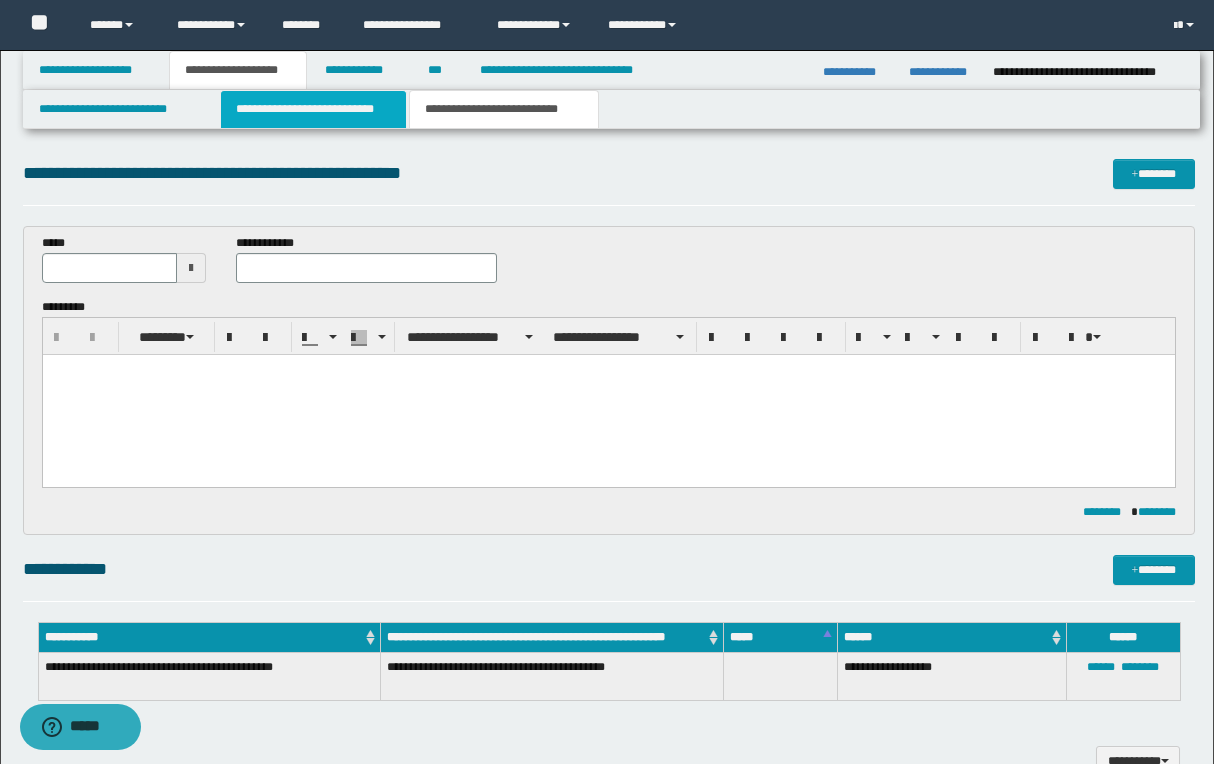 click on "**********" at bounding box center [314, 109] 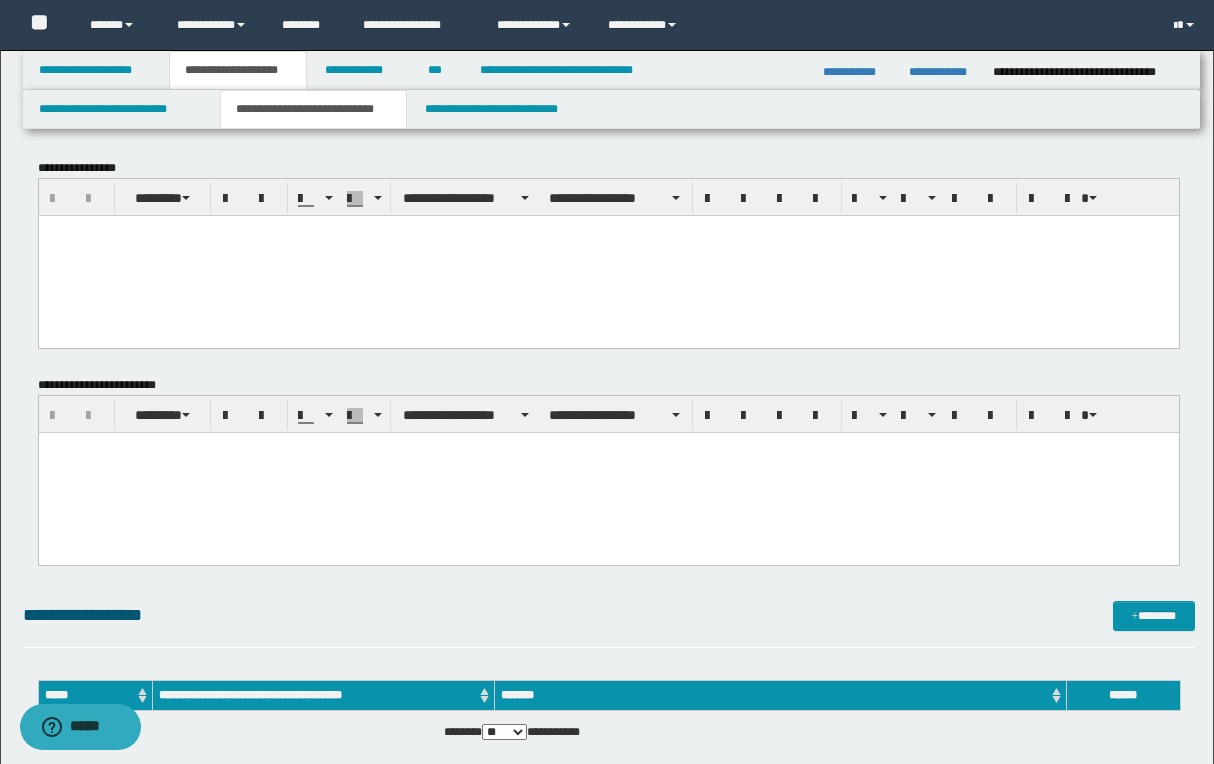 scroll, scrollTop: 0, scrollLeft: 0, axis: both 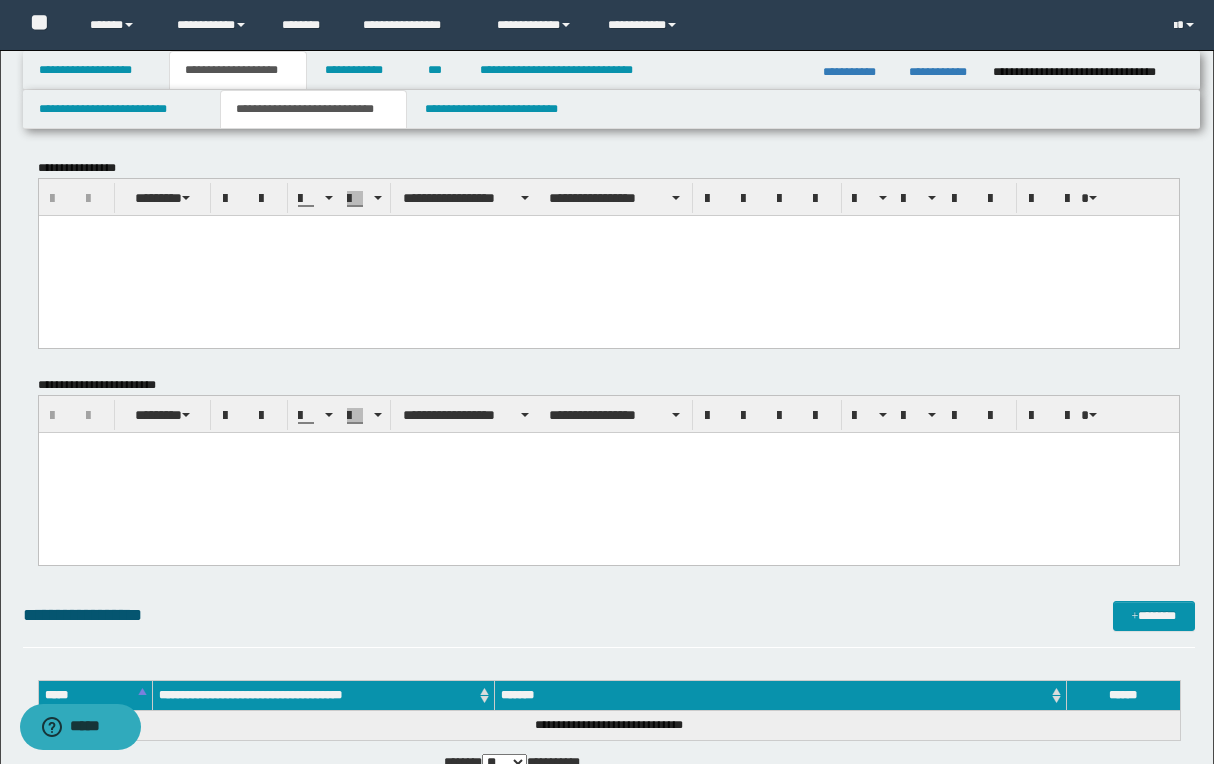 click at bounding box center [608, 255] 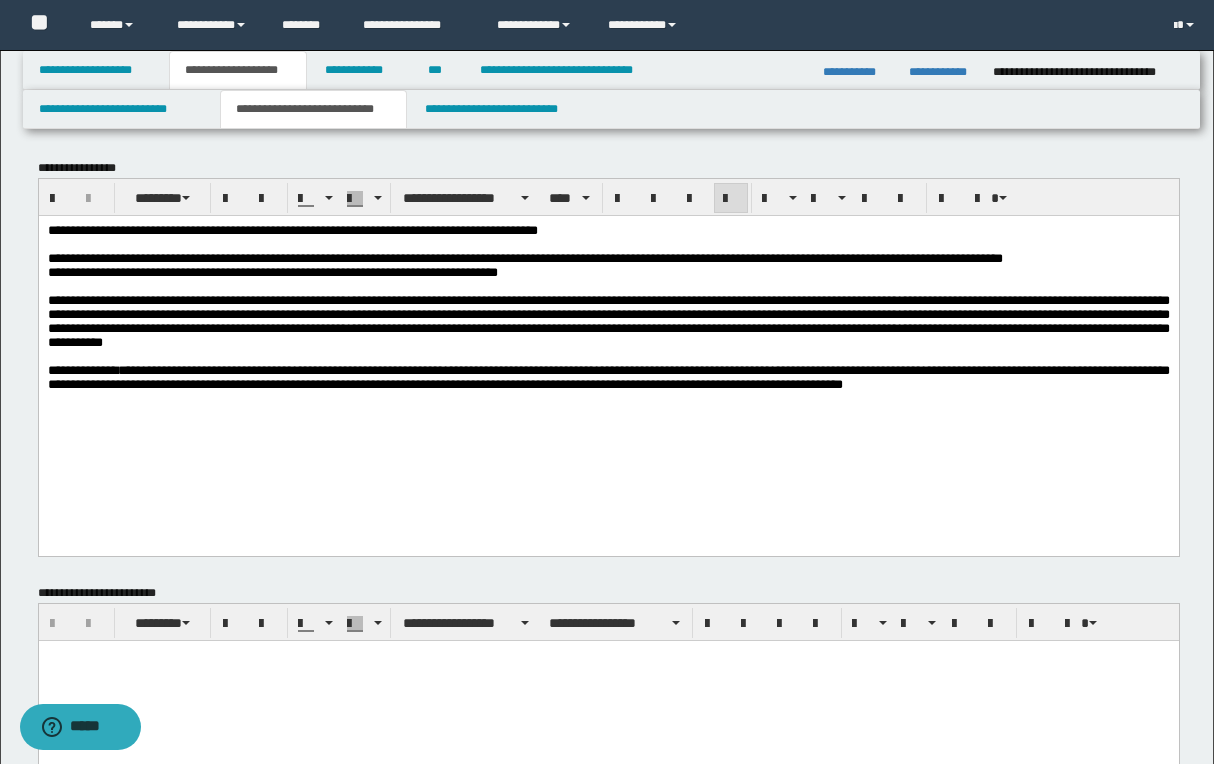 click on "**********" at bounding box center [609, 686] 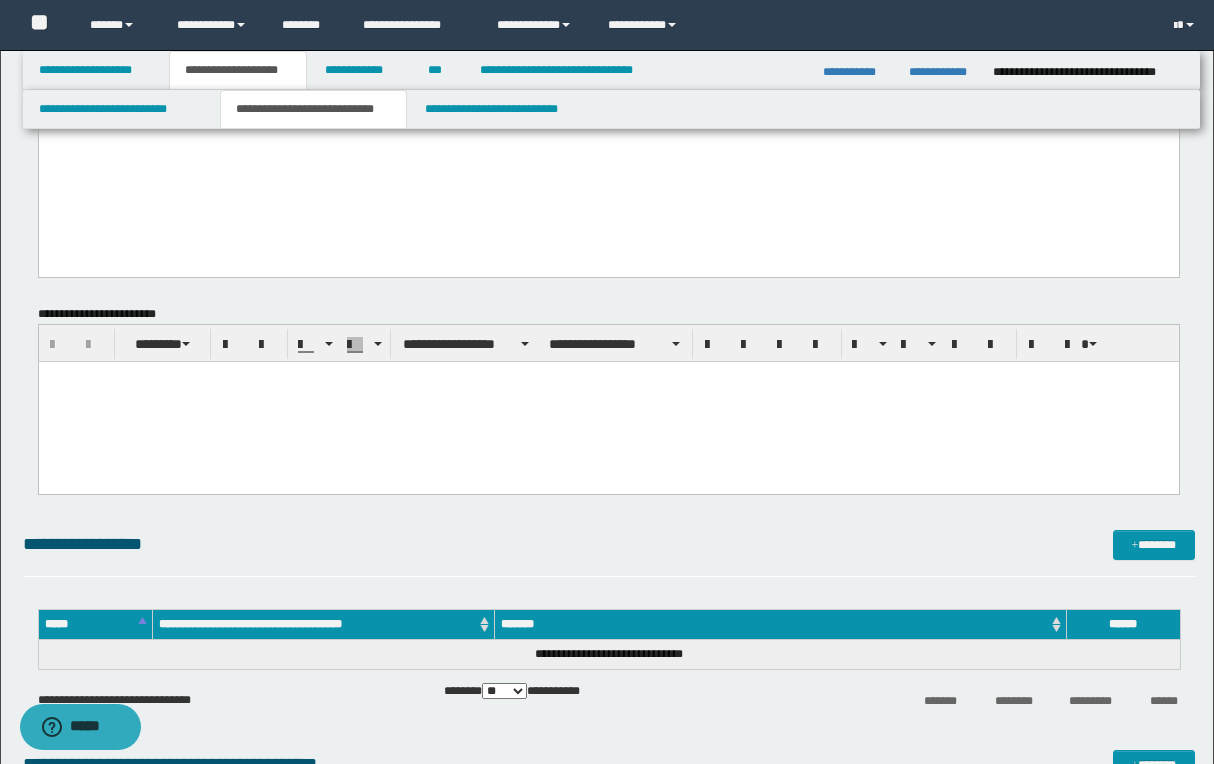 scroll, scrollTop: 280, scrollLeft: 0, axis: vertical 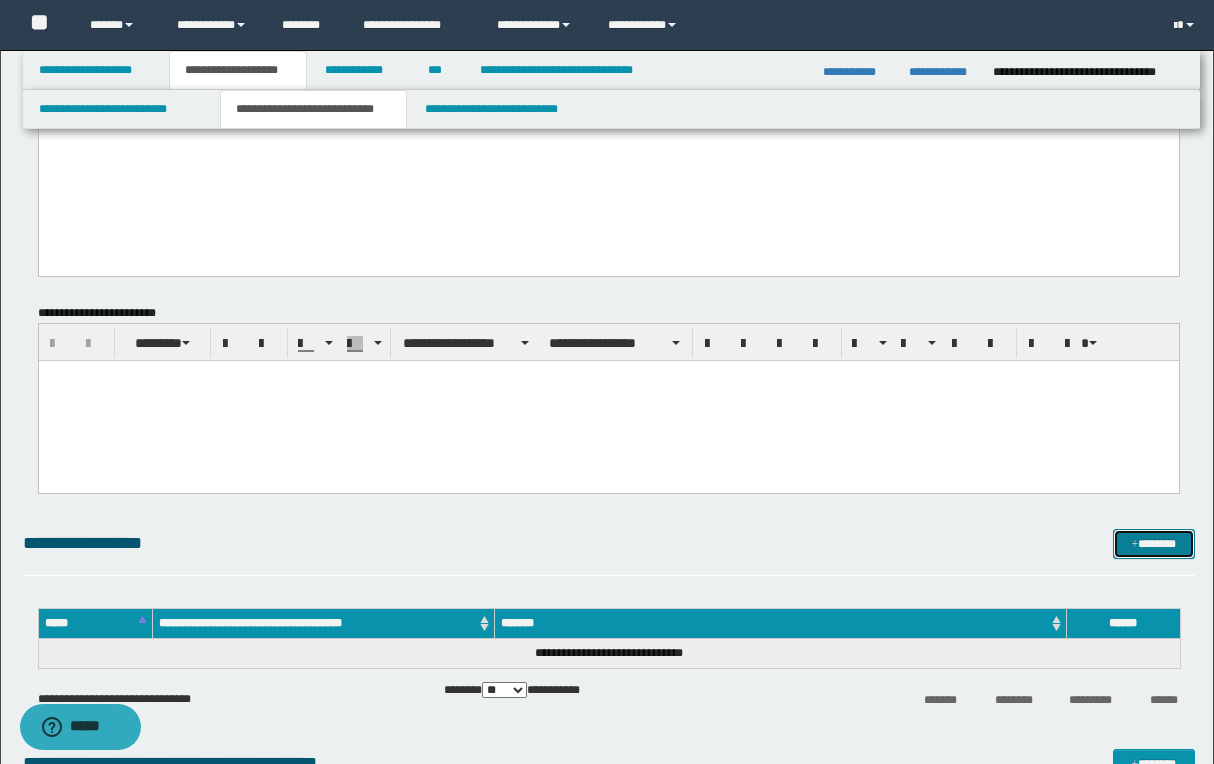 click on "*******" at bounding box center (1154, 544) 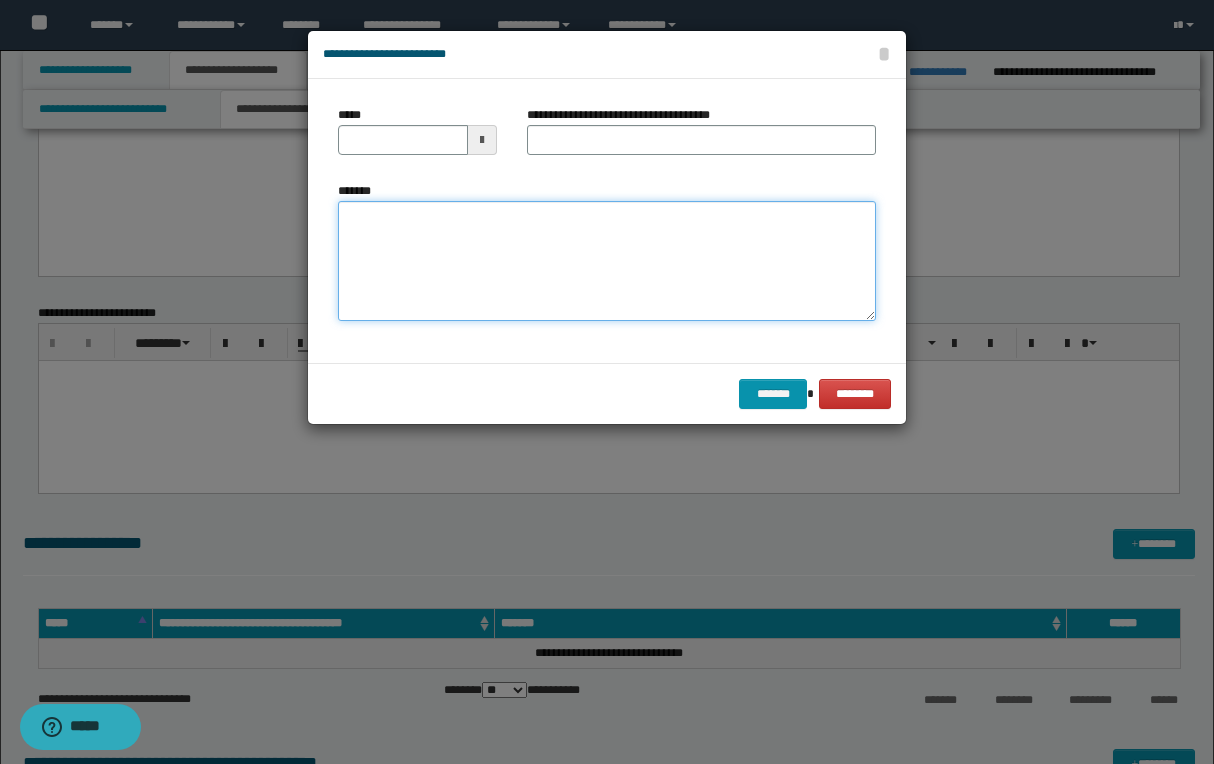 click on "*******" at bounding box center (607, 261) 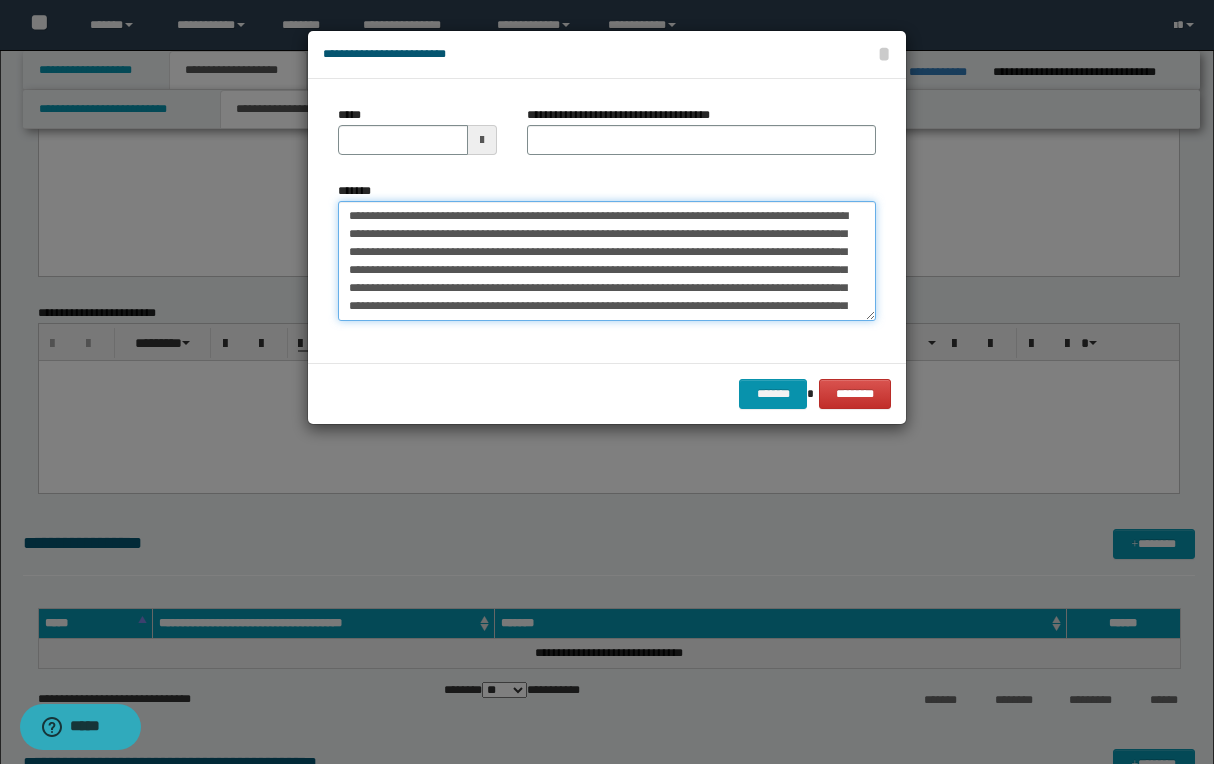 scroll, scrollTop: 1109, scrollLeft: 0, axis: vertical 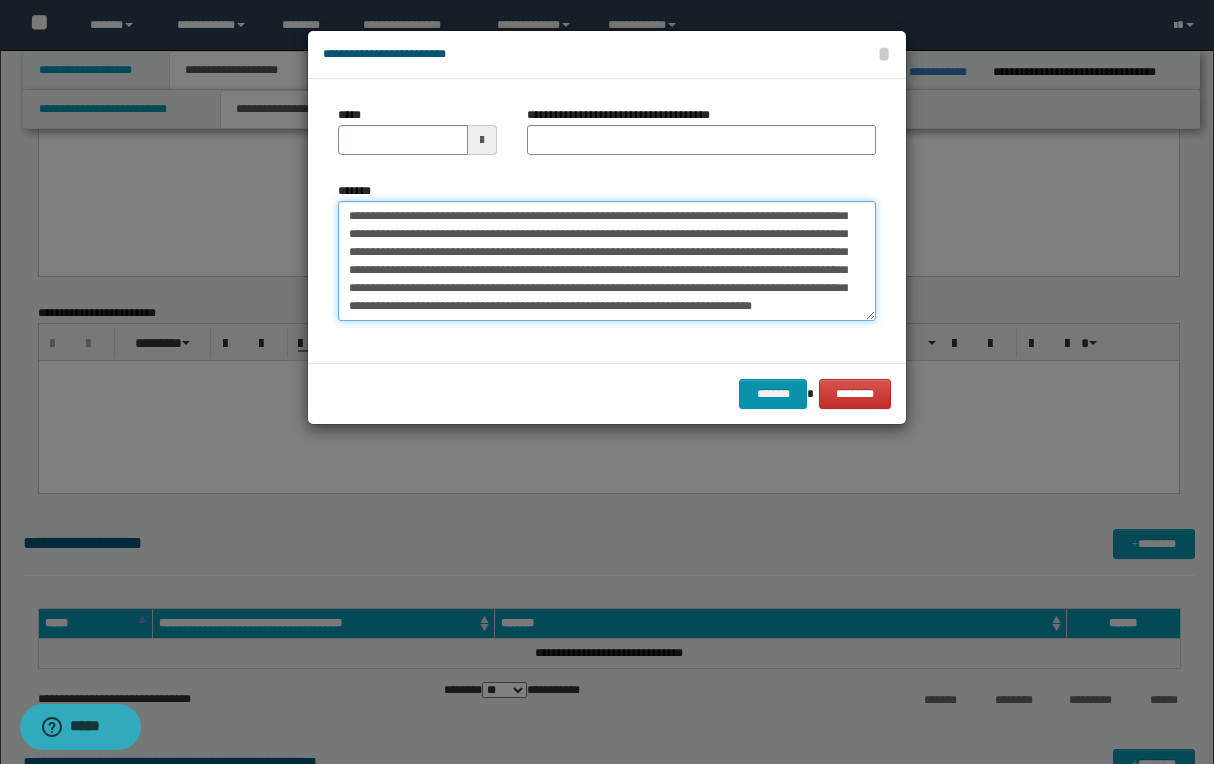 type on "**********" 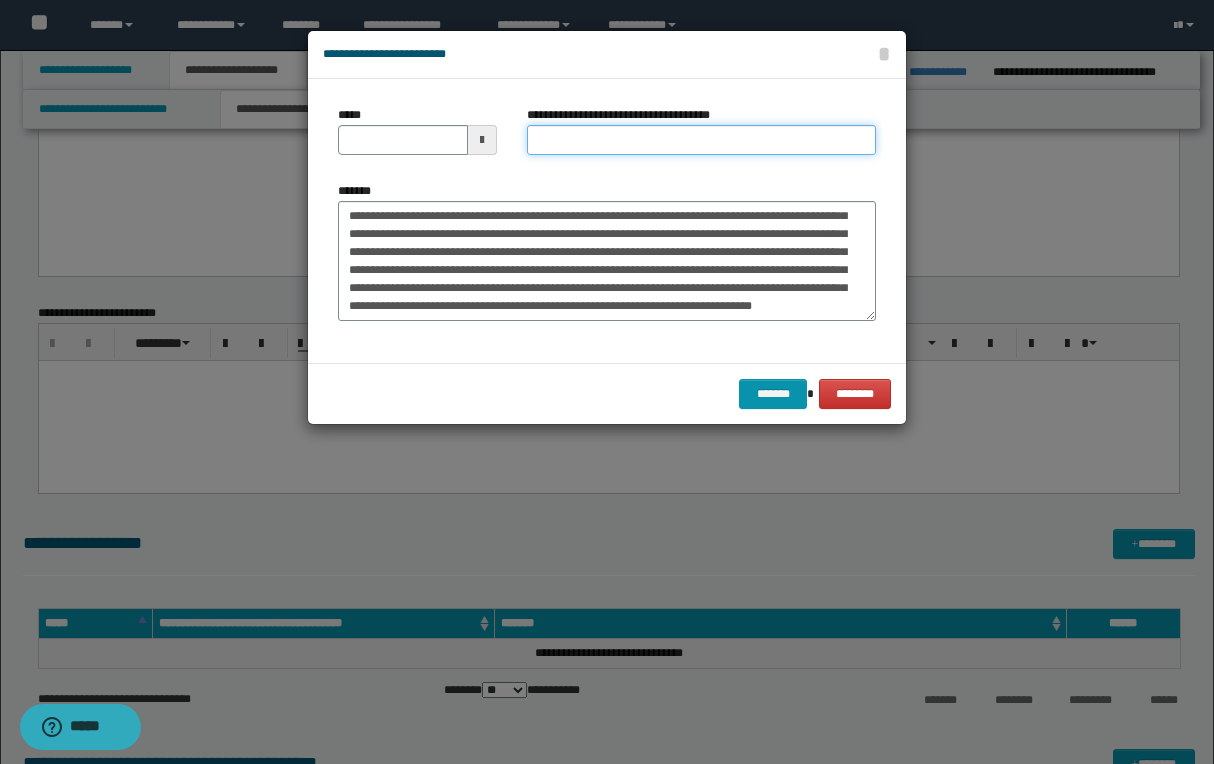 click on "**********" at bounding box center (701, 140) 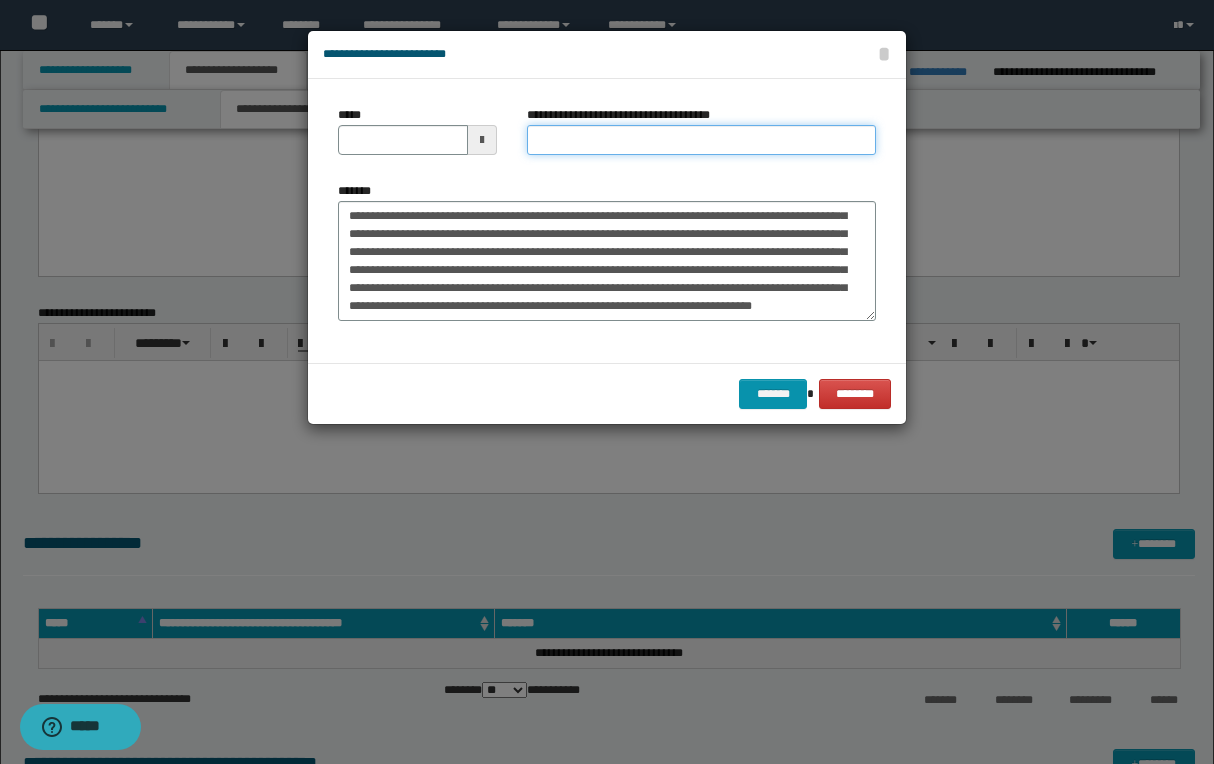 paste on "**********" 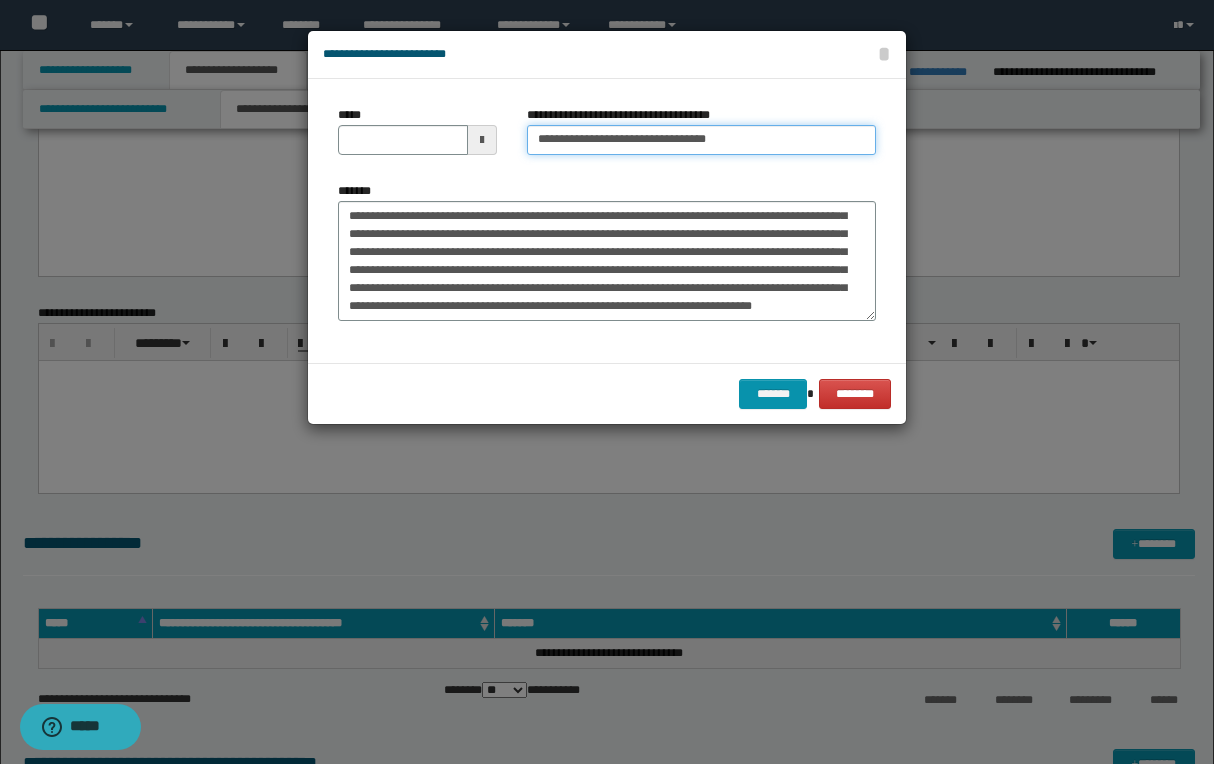 type 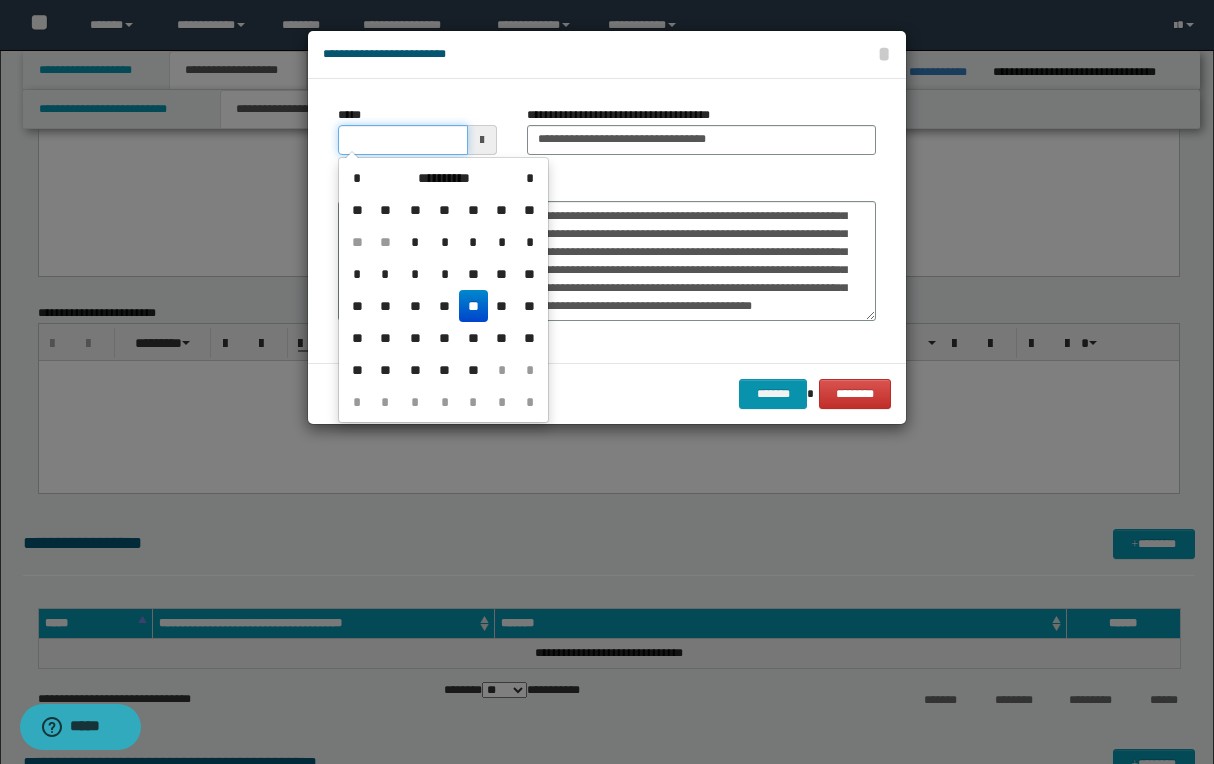 click on "*****" at bounding box center (403, 140) 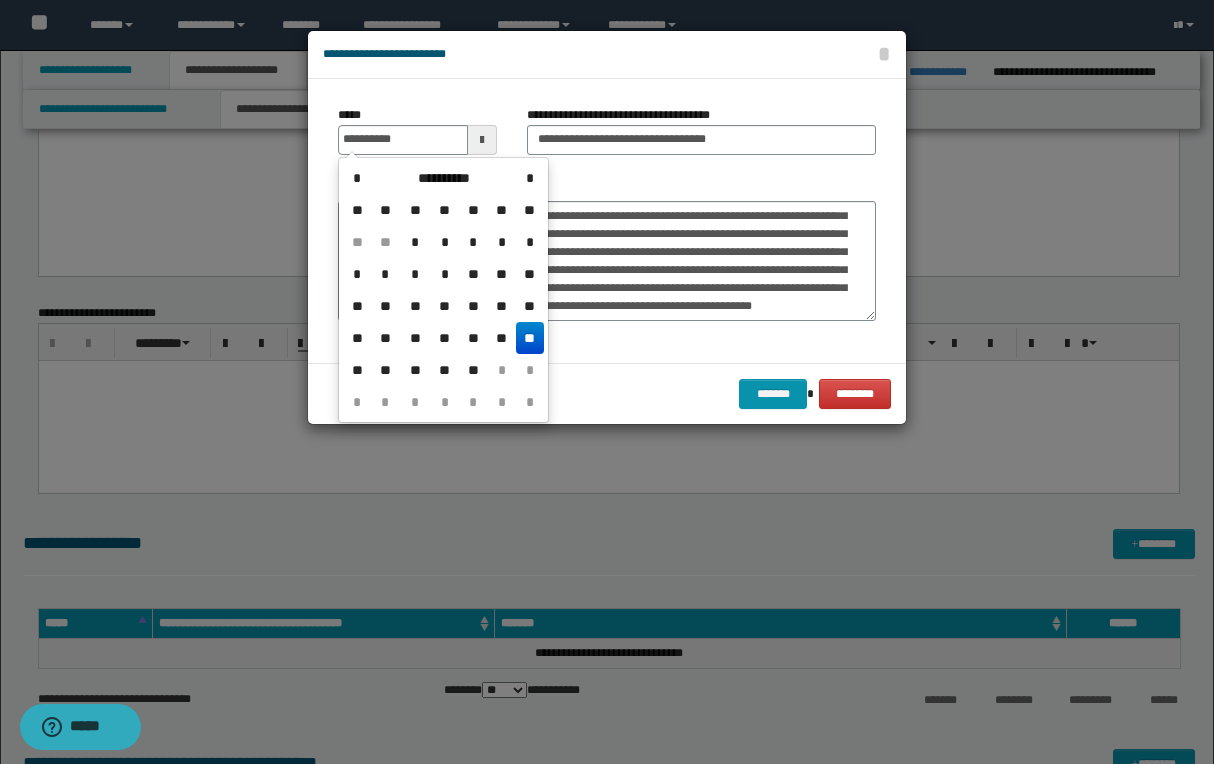 click on "**" at bounding box center (529, 338) 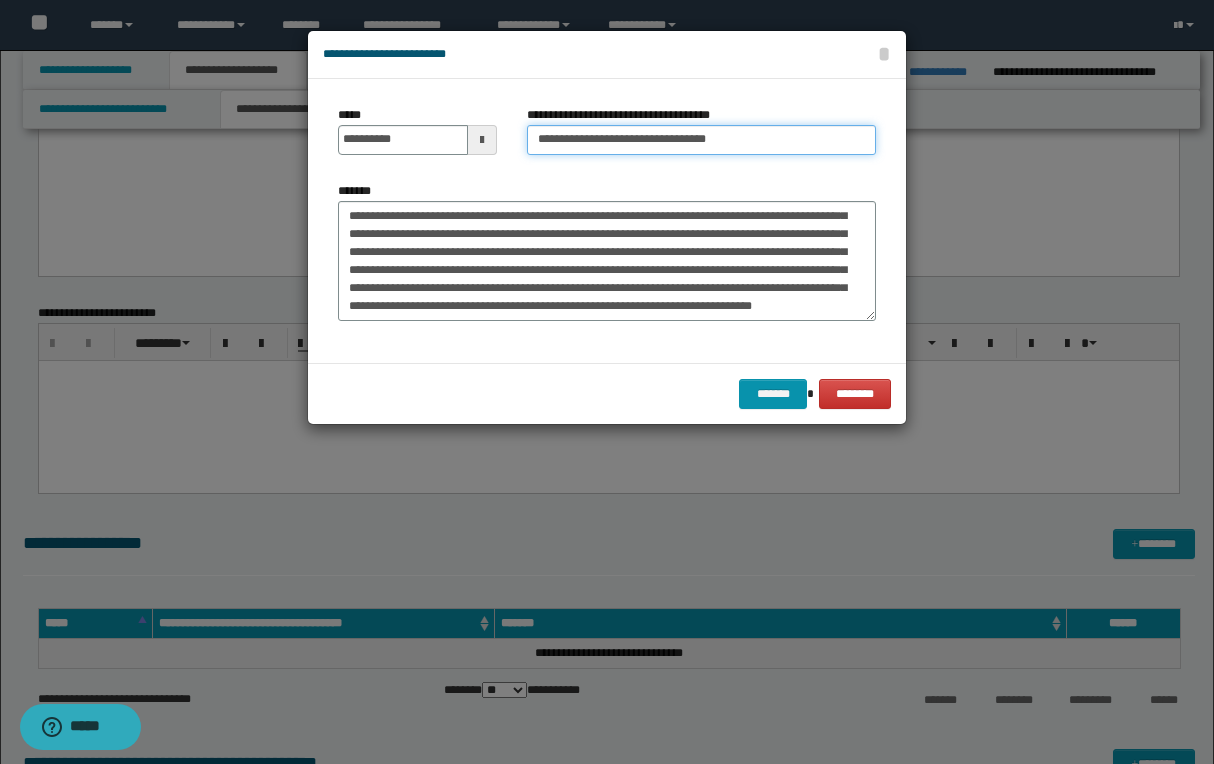 drag, startPoint x: 734, startPoint y: 142, endPoint x: 670, endPoint y: 134, distance: 64.49806 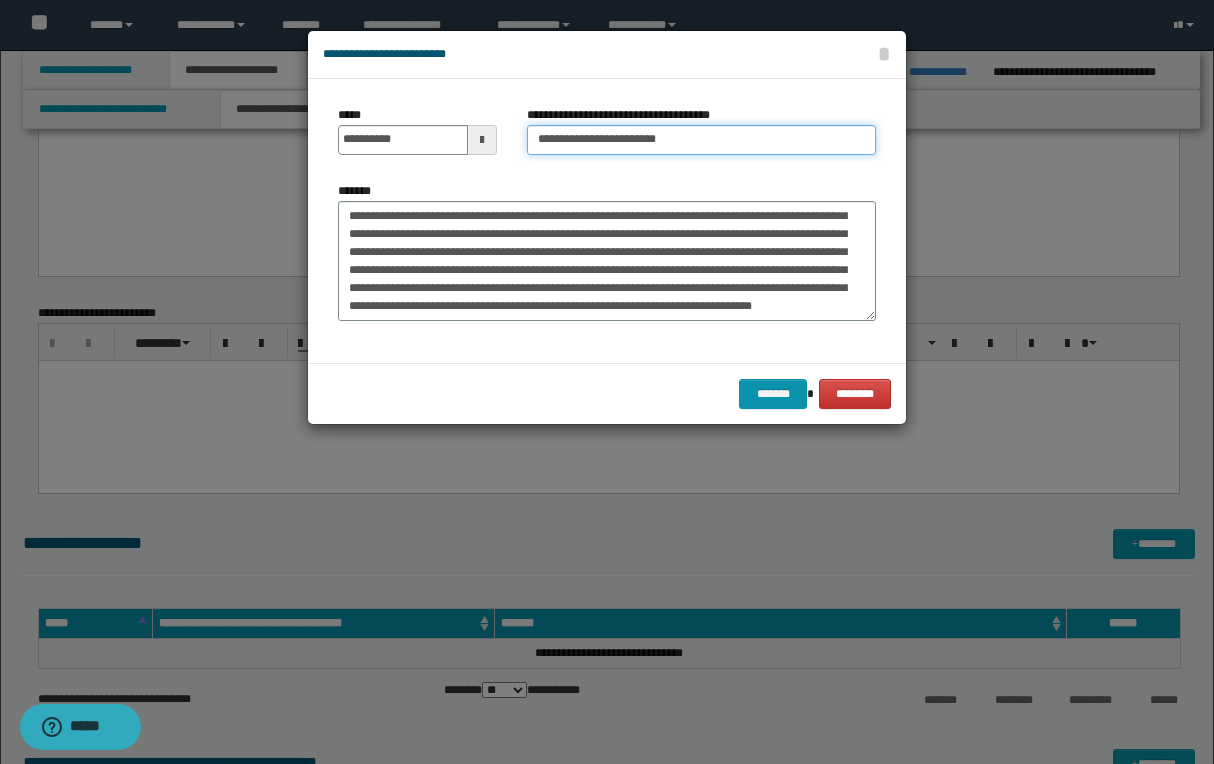 type on "**********" 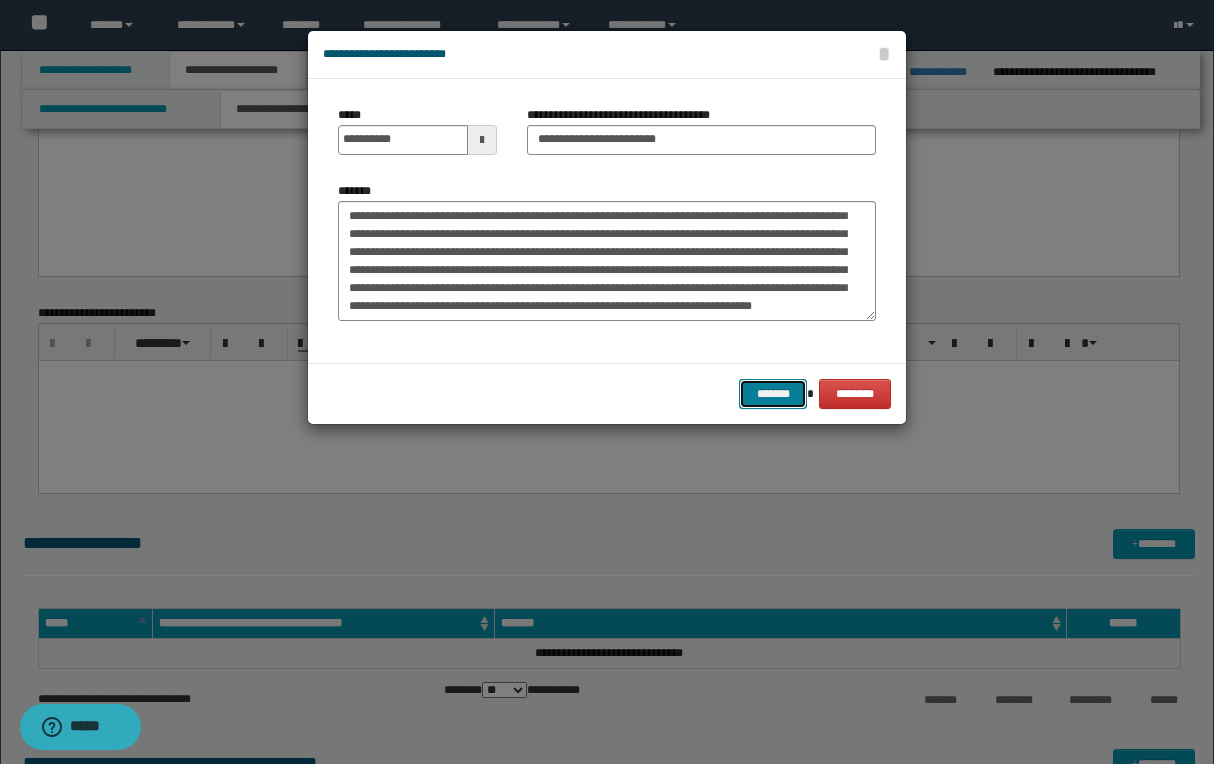 click on "*******" at bounding box center [773, 394] 